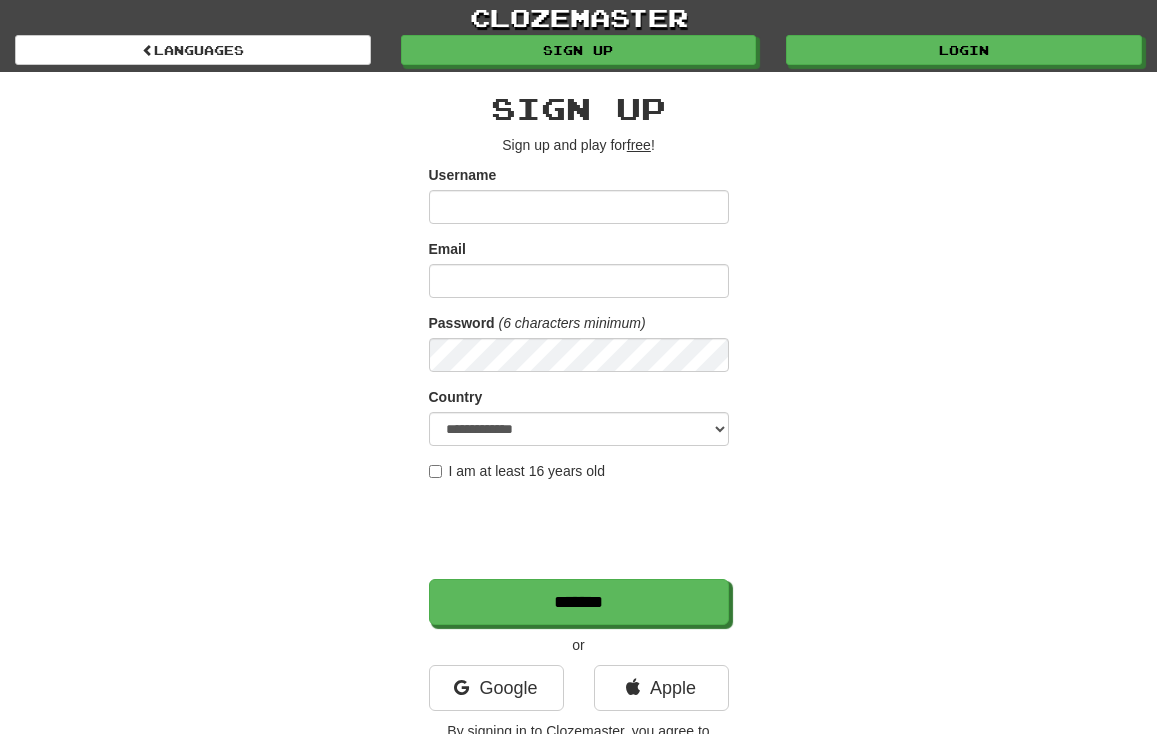 scroll, scrollTop: 0, scrollLeft: 0, axis: both 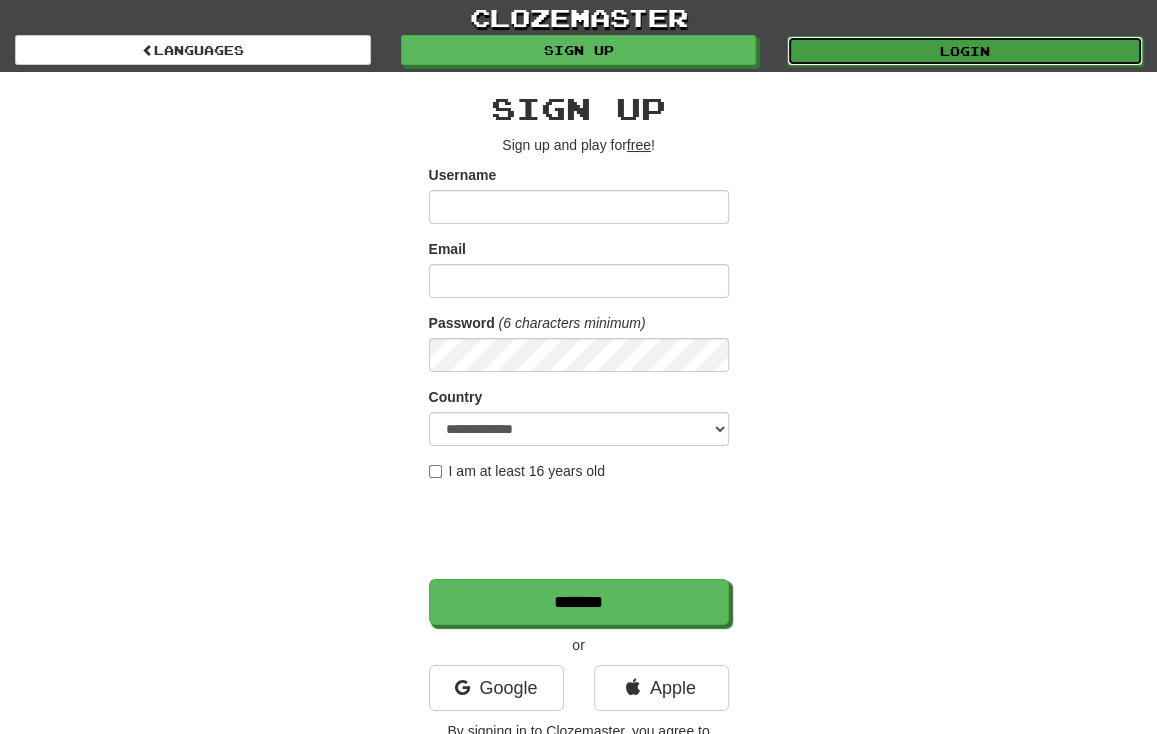click on "Login" at bounding box center [965, 51] 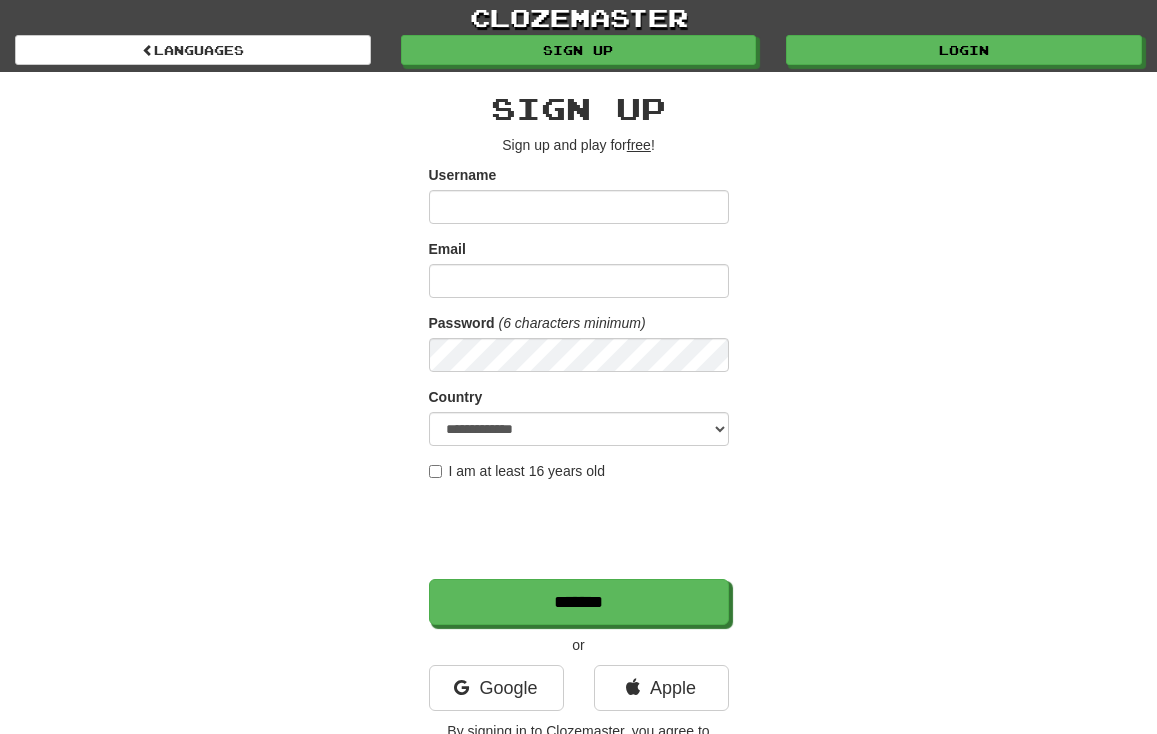 scroll, scrollTop: 0, scrollLeft: 0, axis: both 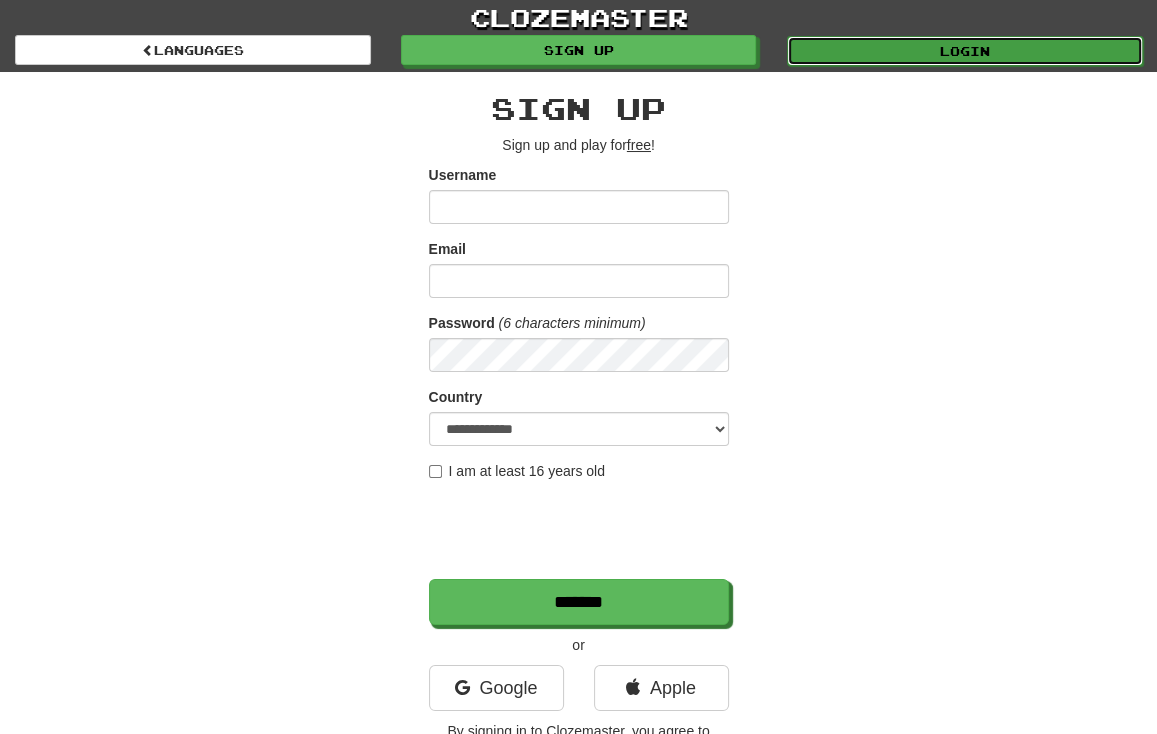 click on "Login" at bounding box center [965, 51] 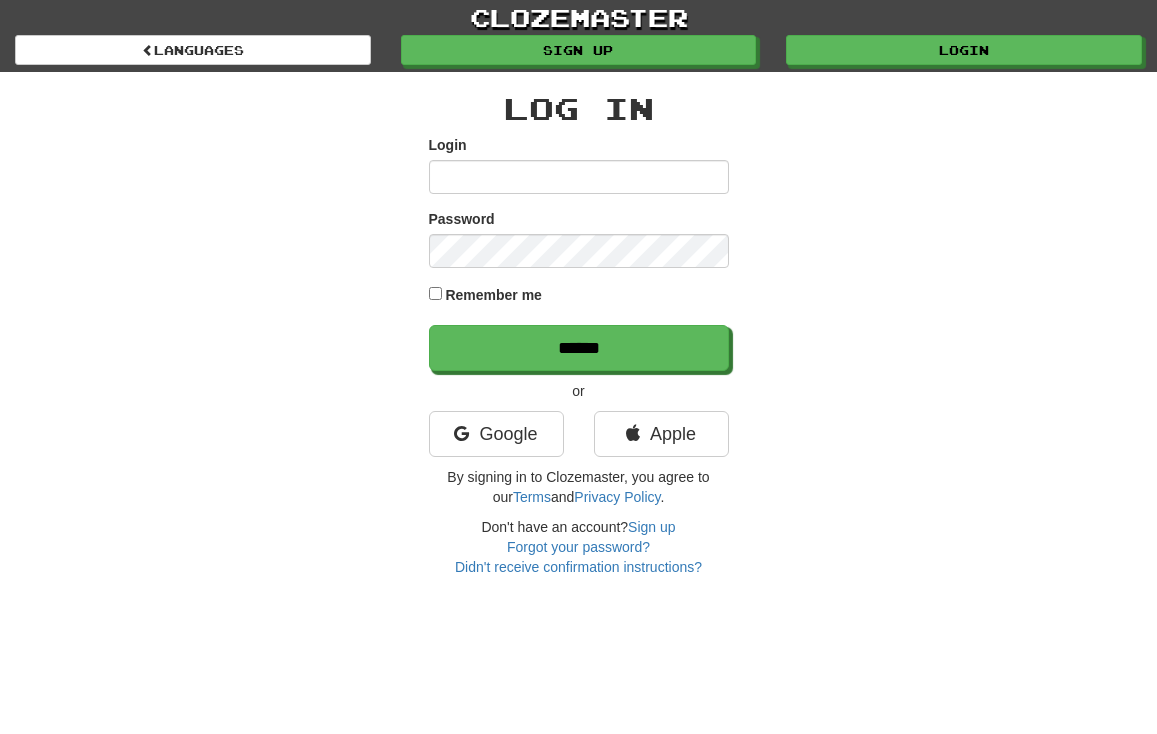 scroll, scrollTop: 0, scrollLeft: 0, axis: both 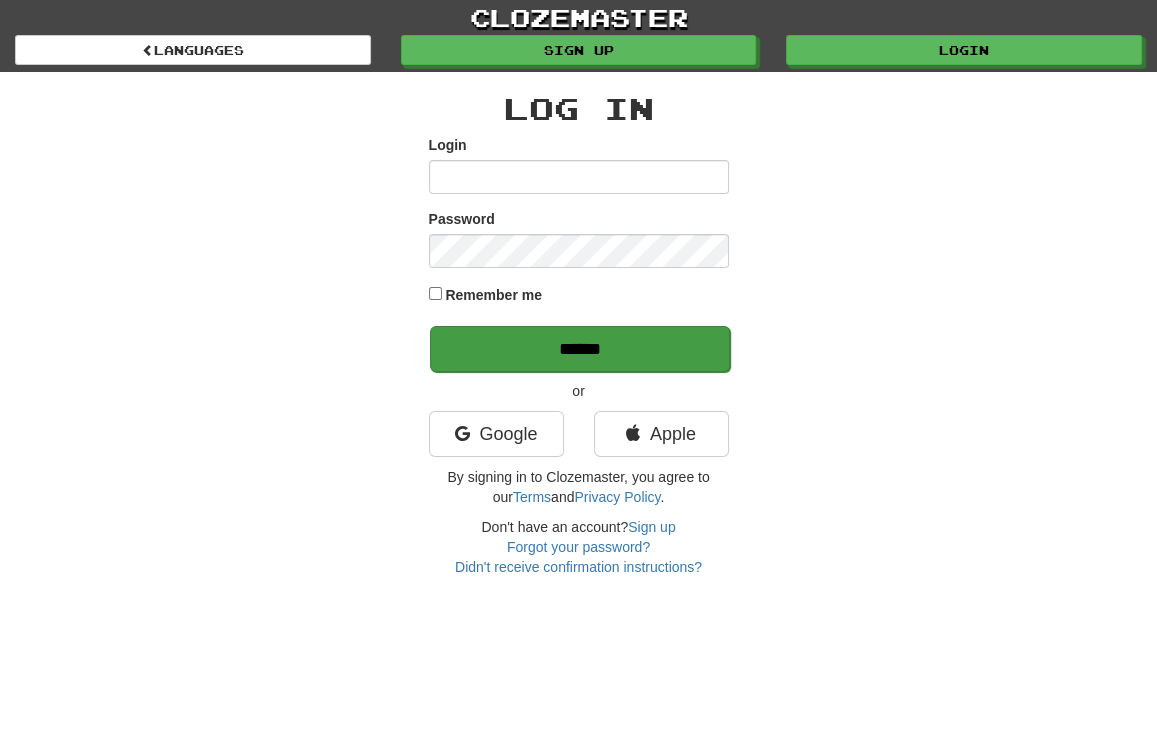type on "**********" 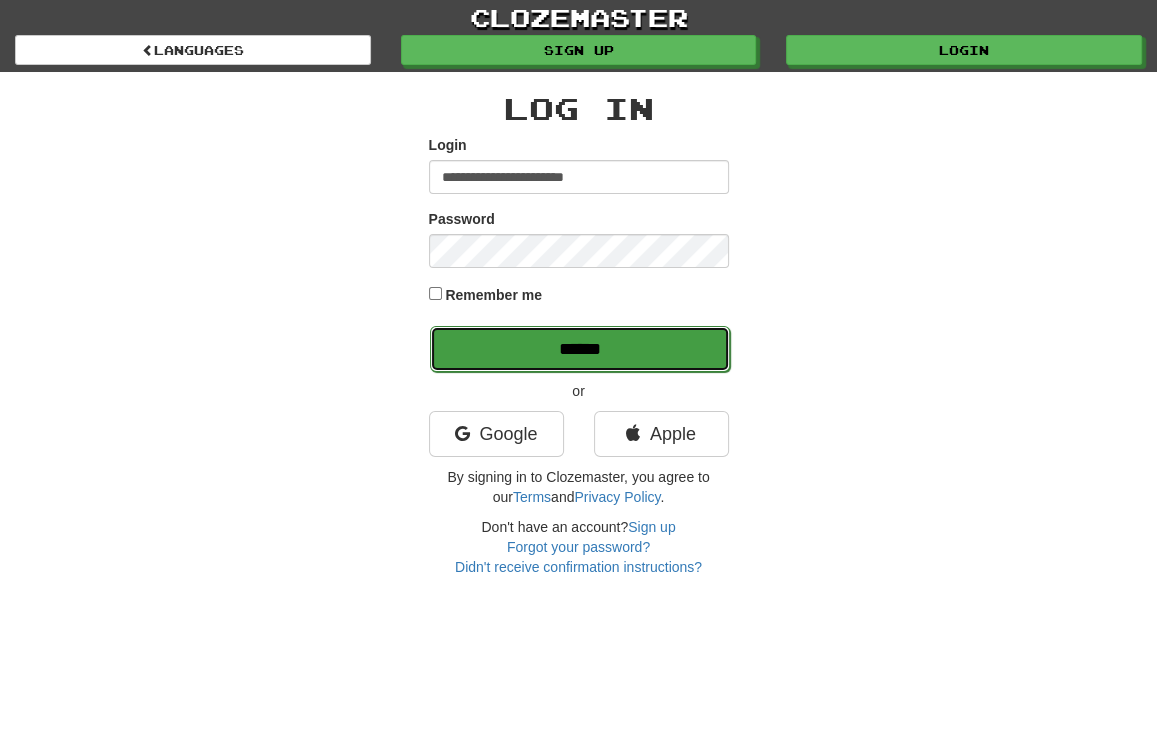 click on "******" at bounding box center [580, 349] 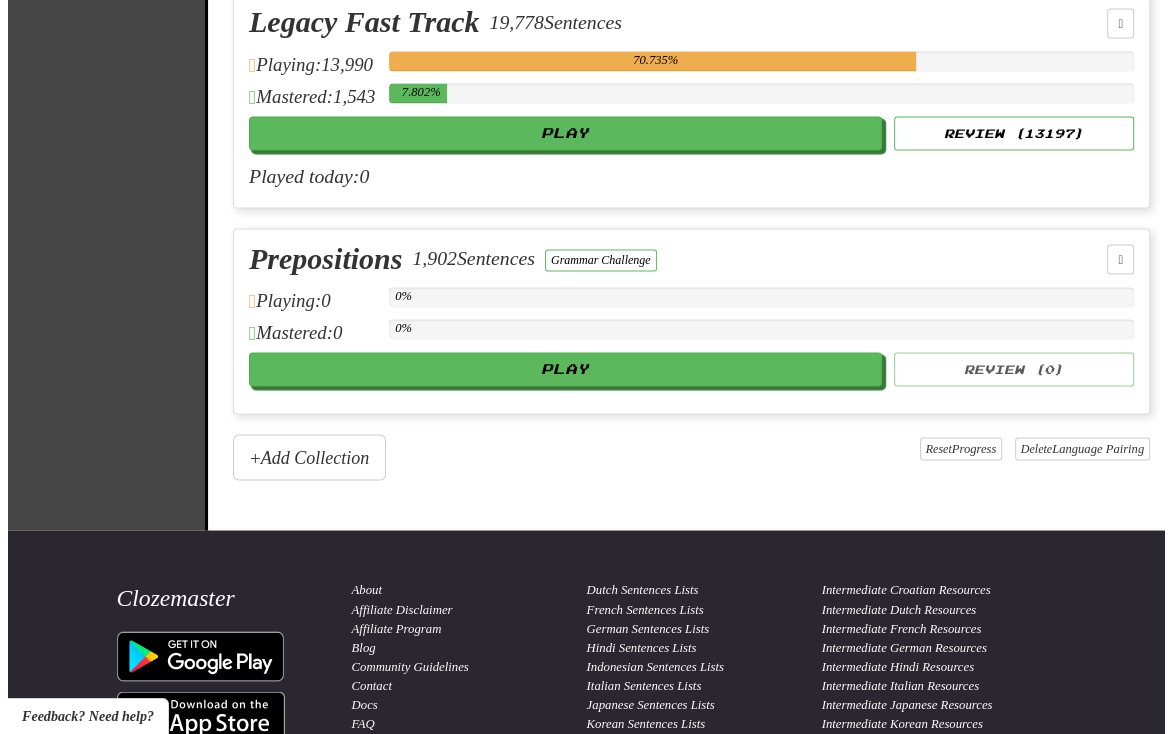 scroll, scrollTop: 2500, scrollLeft: 0, axis: vertical 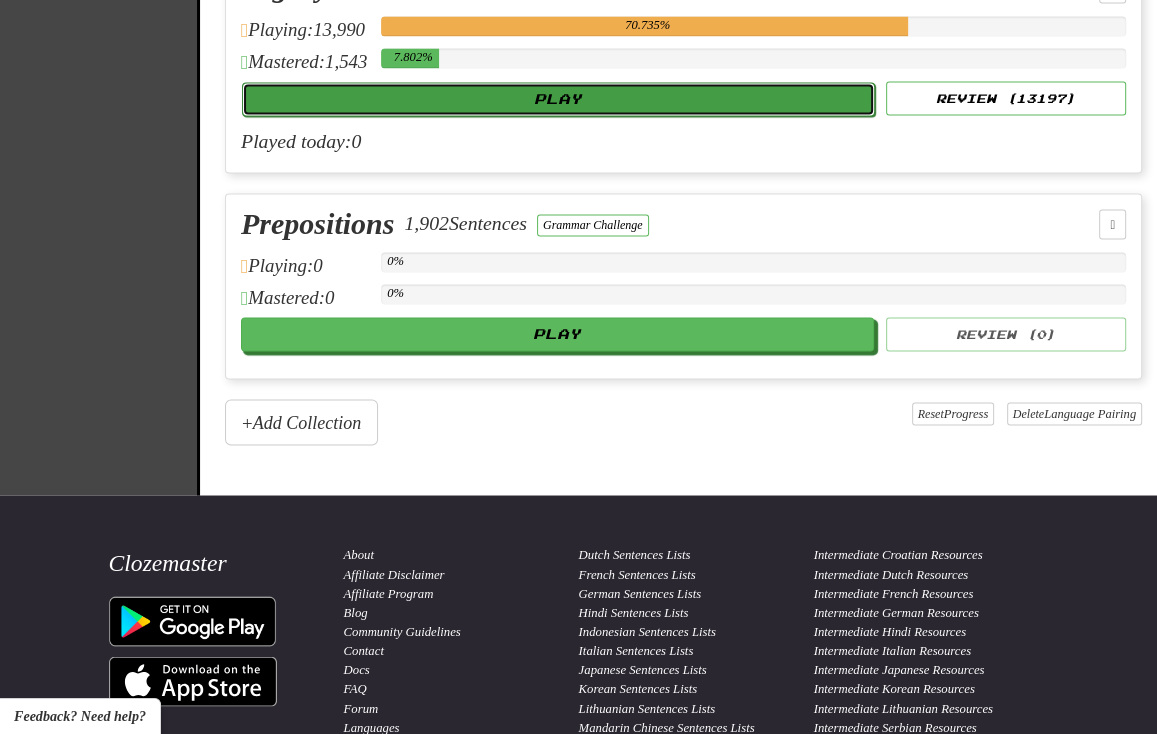 click on "Play" at bounding box center [558, 99] 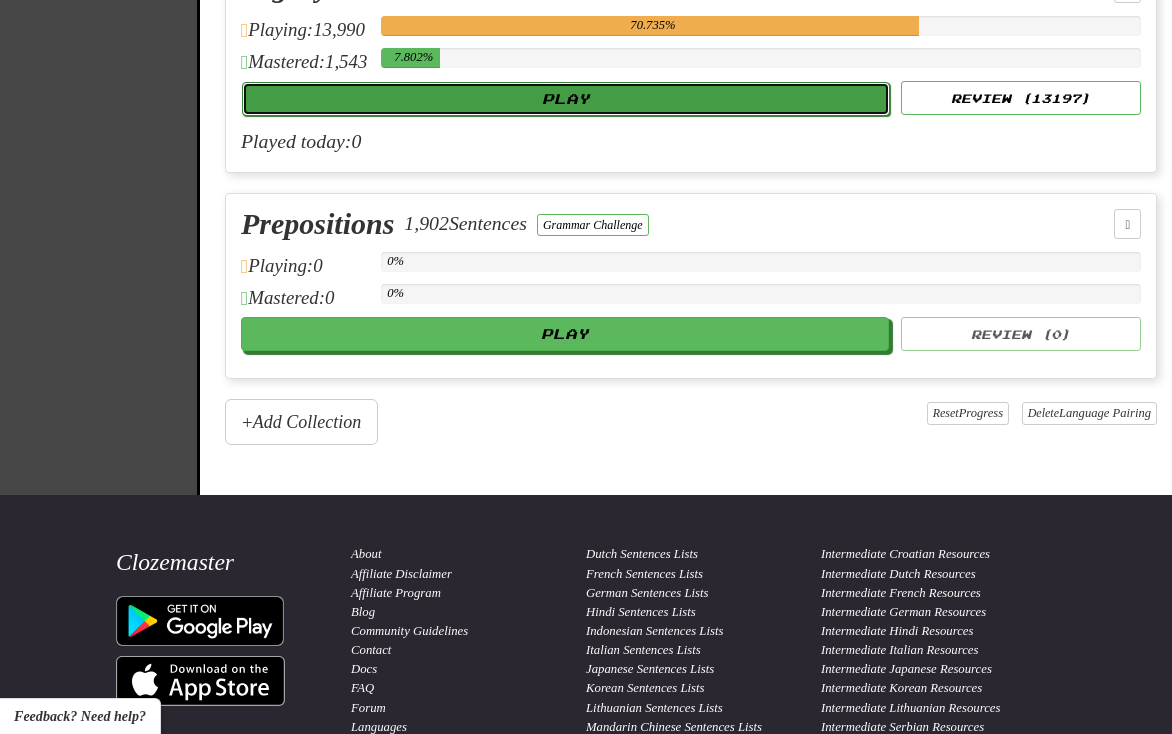 select on "**" 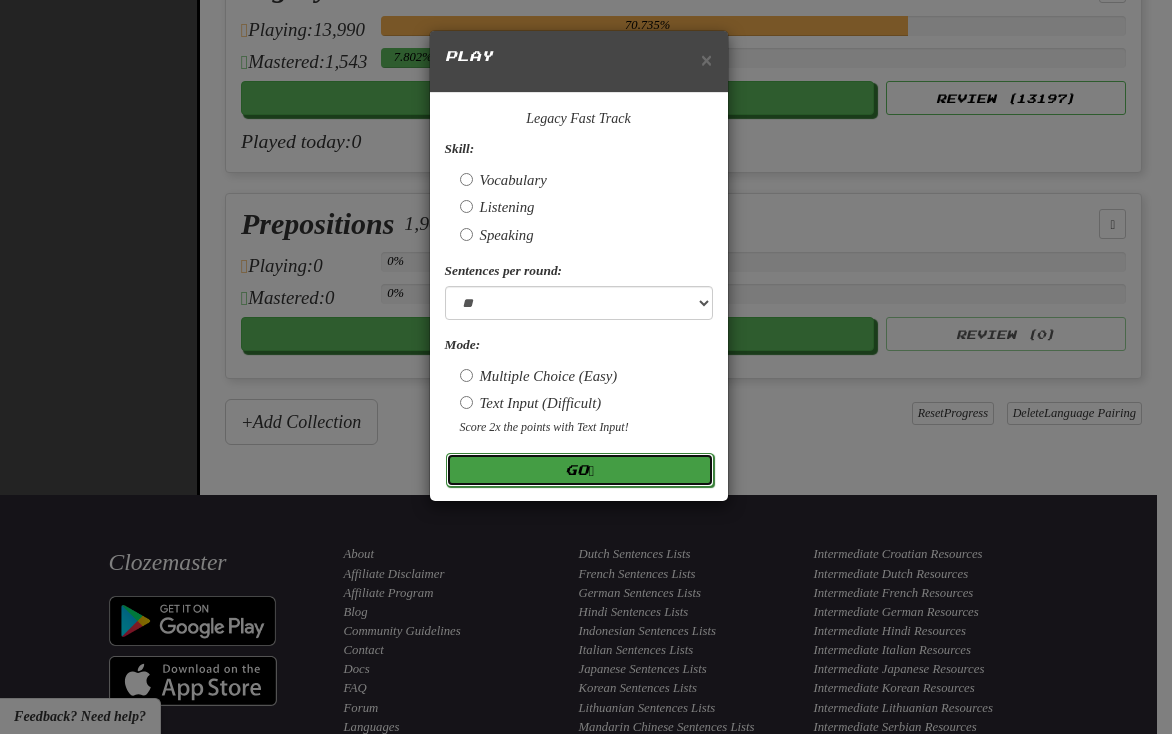 click on "Go" at bounding box center [580, 470] 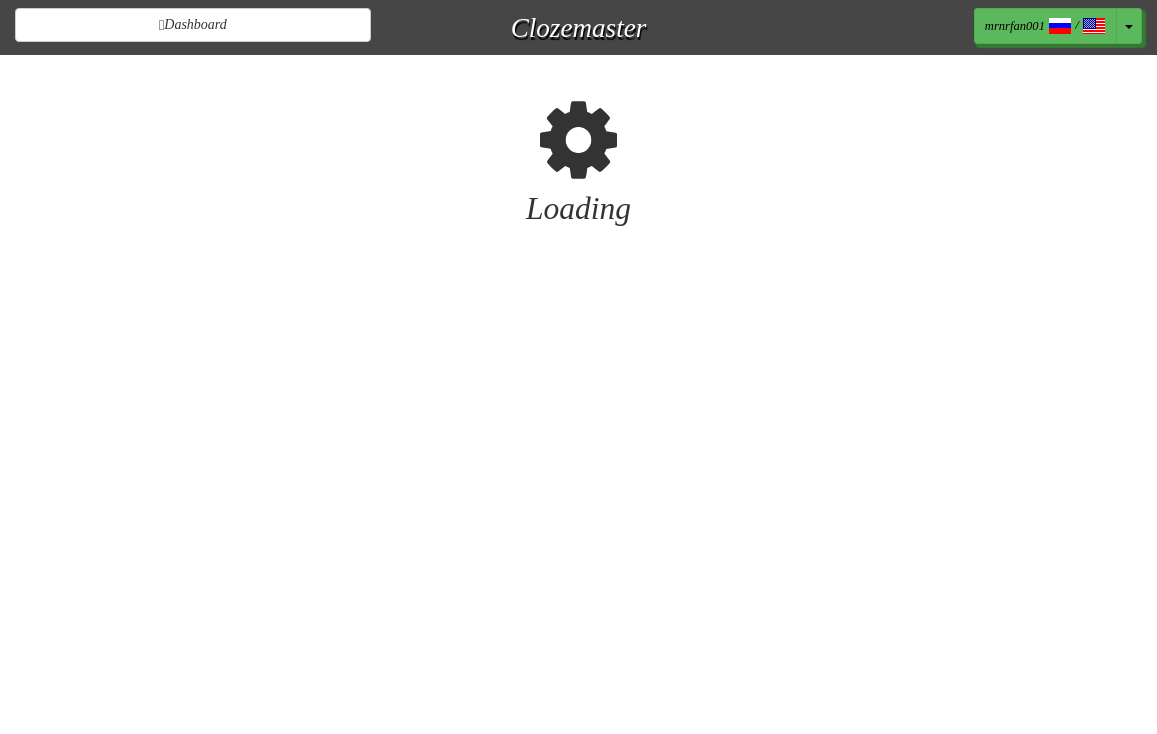scroll, scrollTop: 0, scrollLeft: 0, axis: both 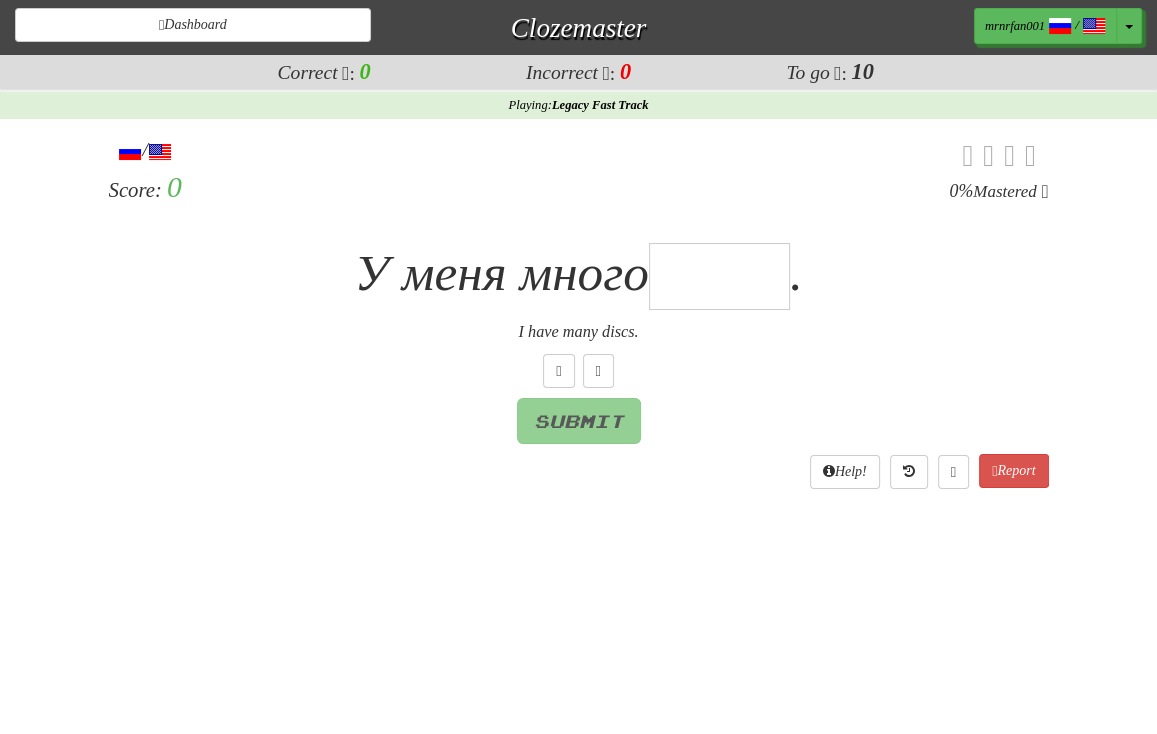 click at bounding box center [719, 277] 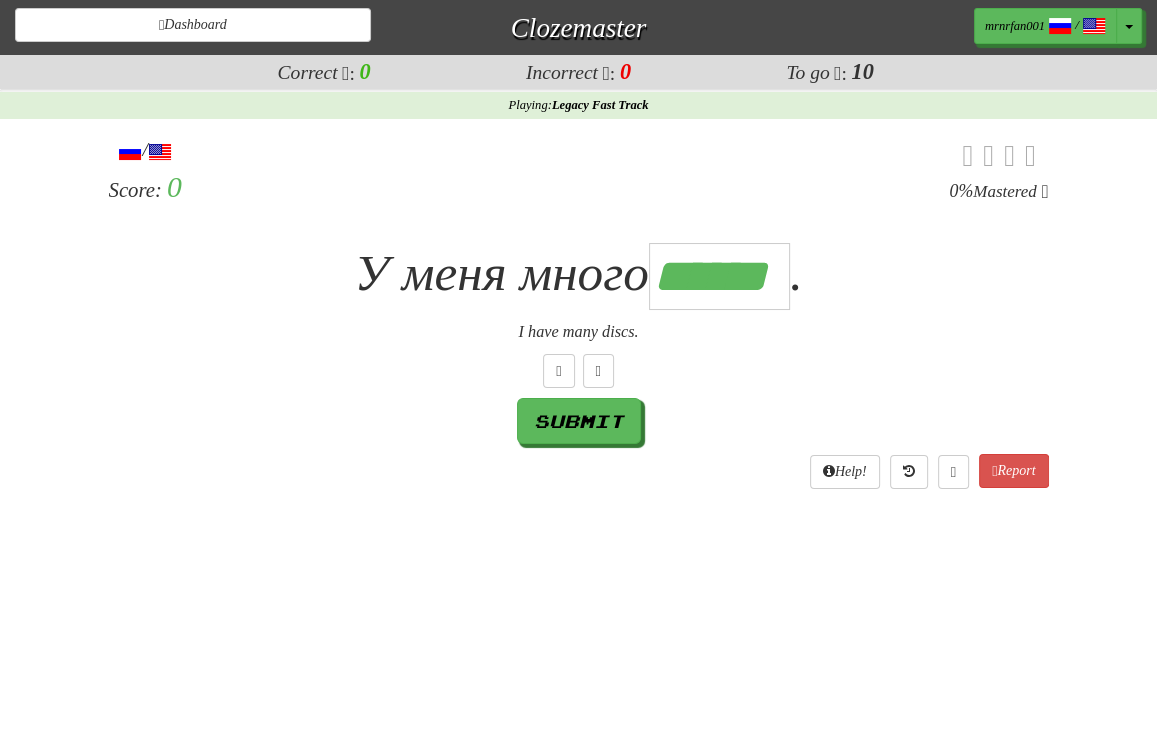 scroll, scrollTop: 0, scrollLeft: 4, axis: horizontal 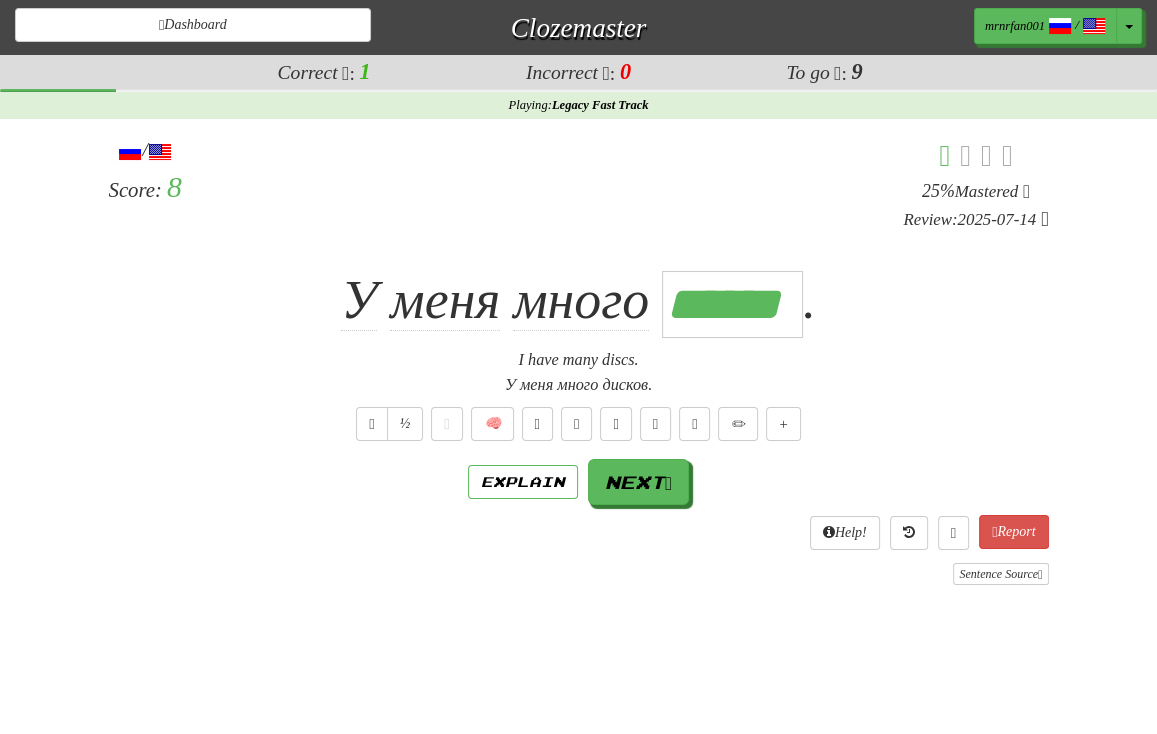 click on "/ Score: 8 + 8 25 % Mastered Review: 2025-07-14 У меня много [NOUN] . I have many discs. У́ меня́ мно́го ди́сков. ½ 🧠 Explain Next Help! Report Sentence Source" at bounding box center (579, 360) 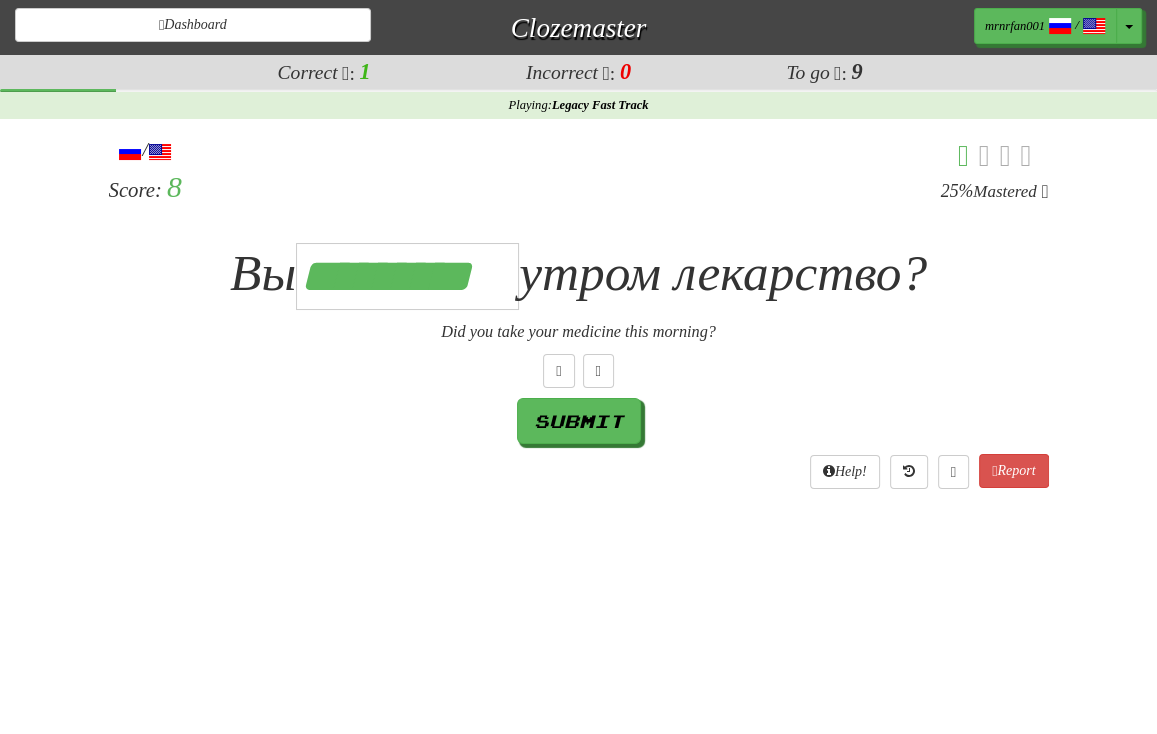 scroll, scrollTop: 0, scrollLeft: 7, axis: horizontal 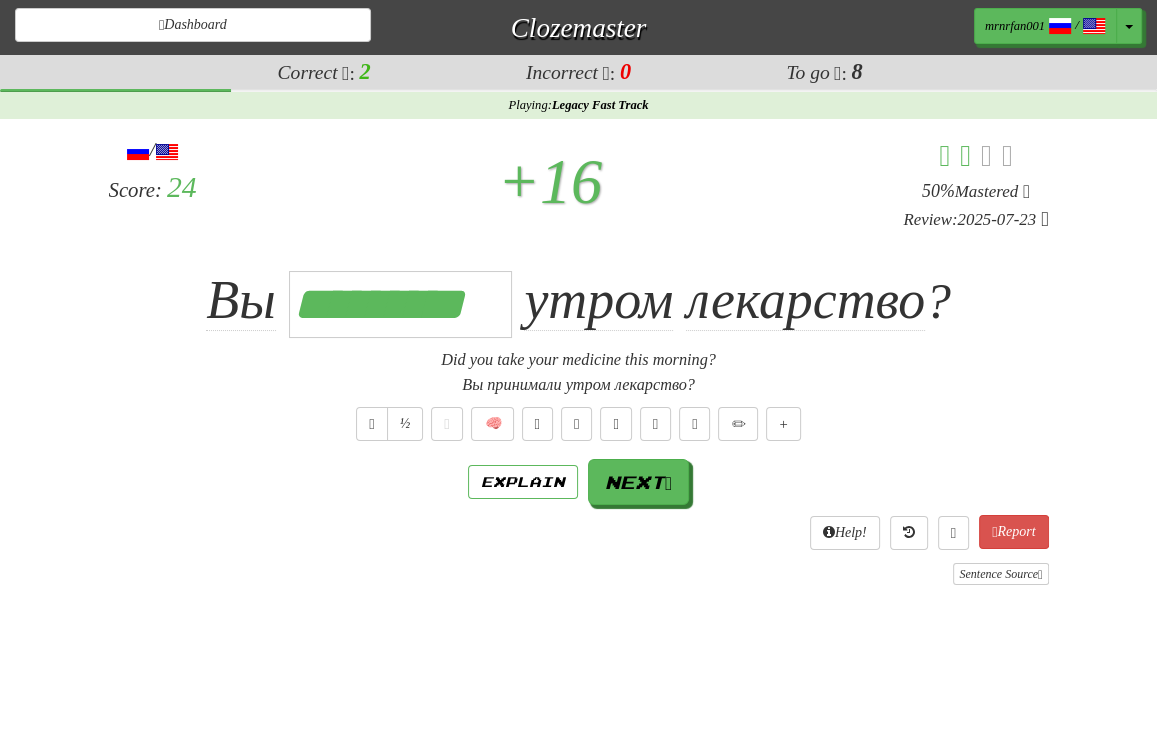 click on "½ 🧠" at bounding box center [579, 424] 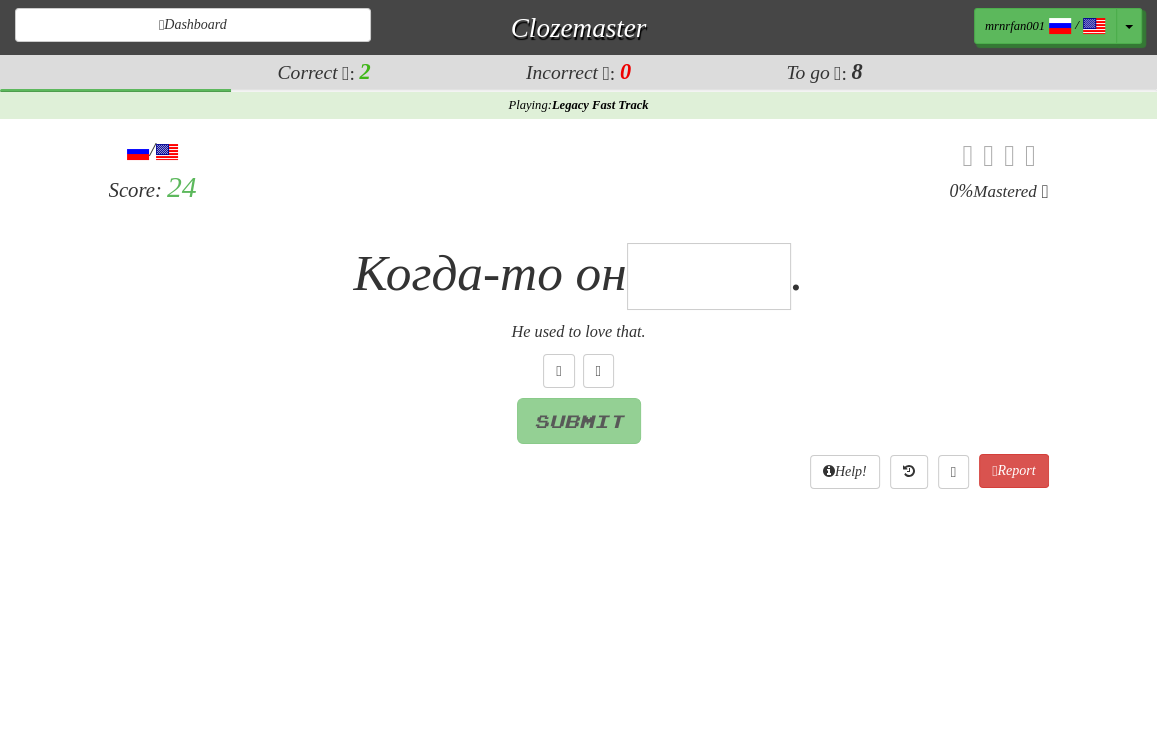 type on "*" 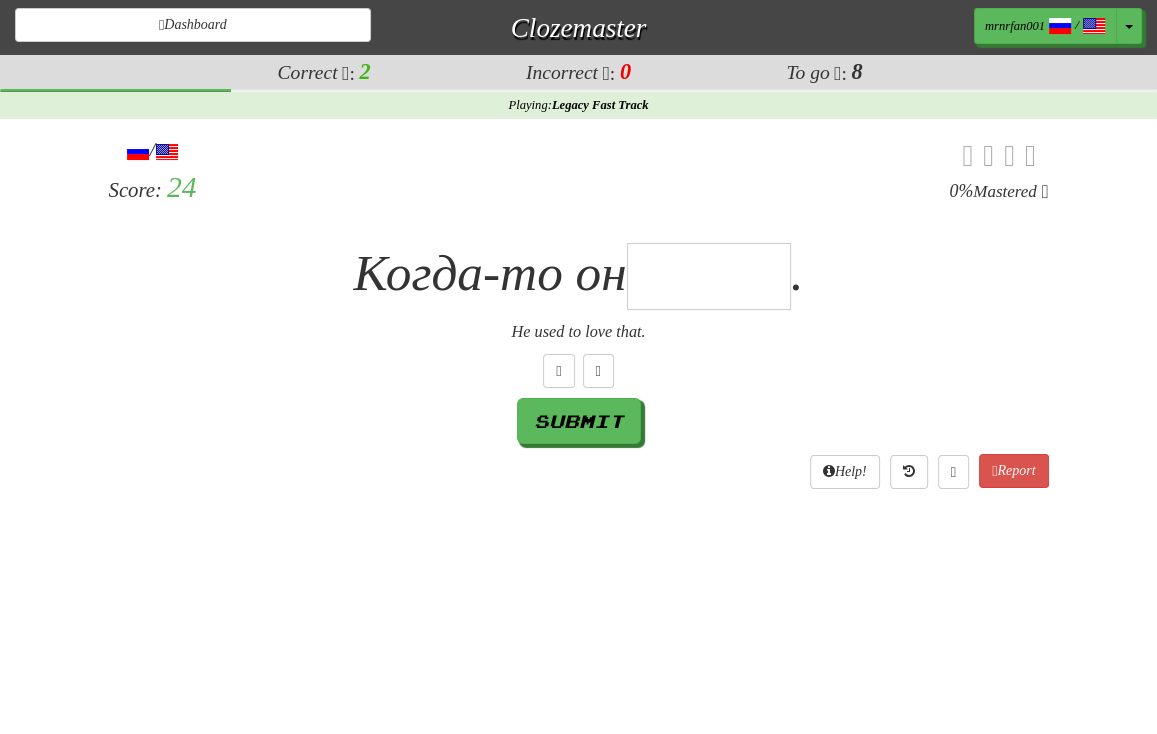 type on "*" 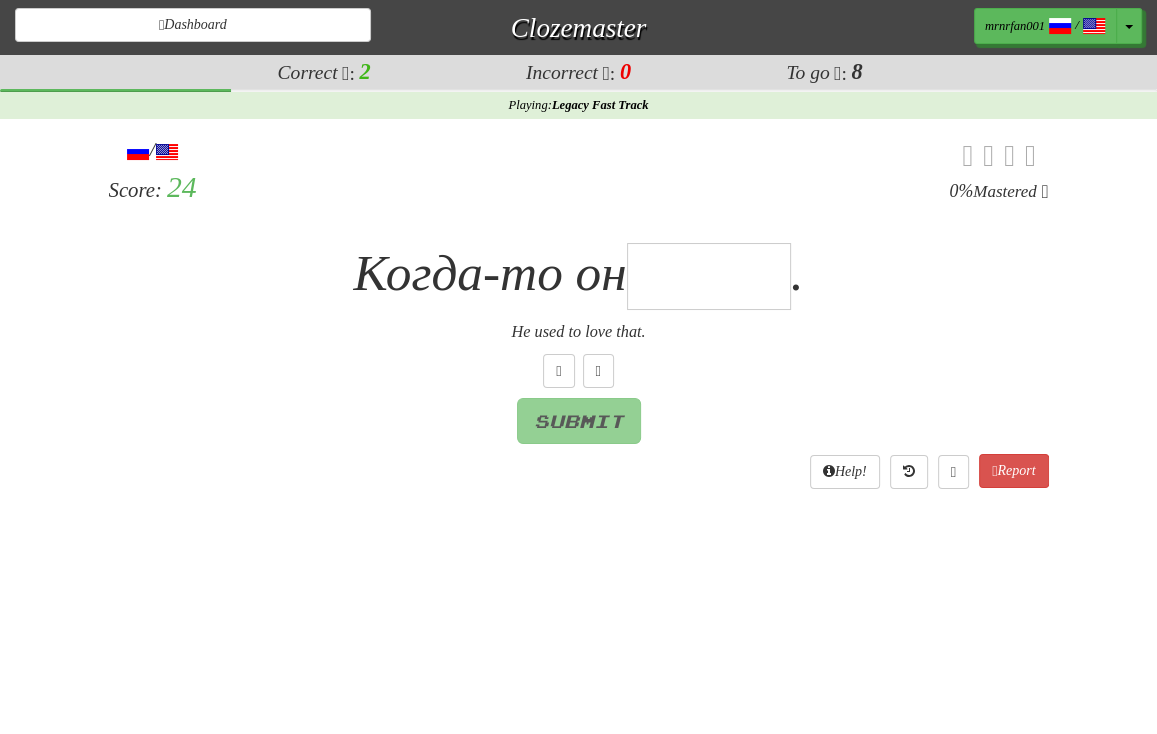 type on "*" 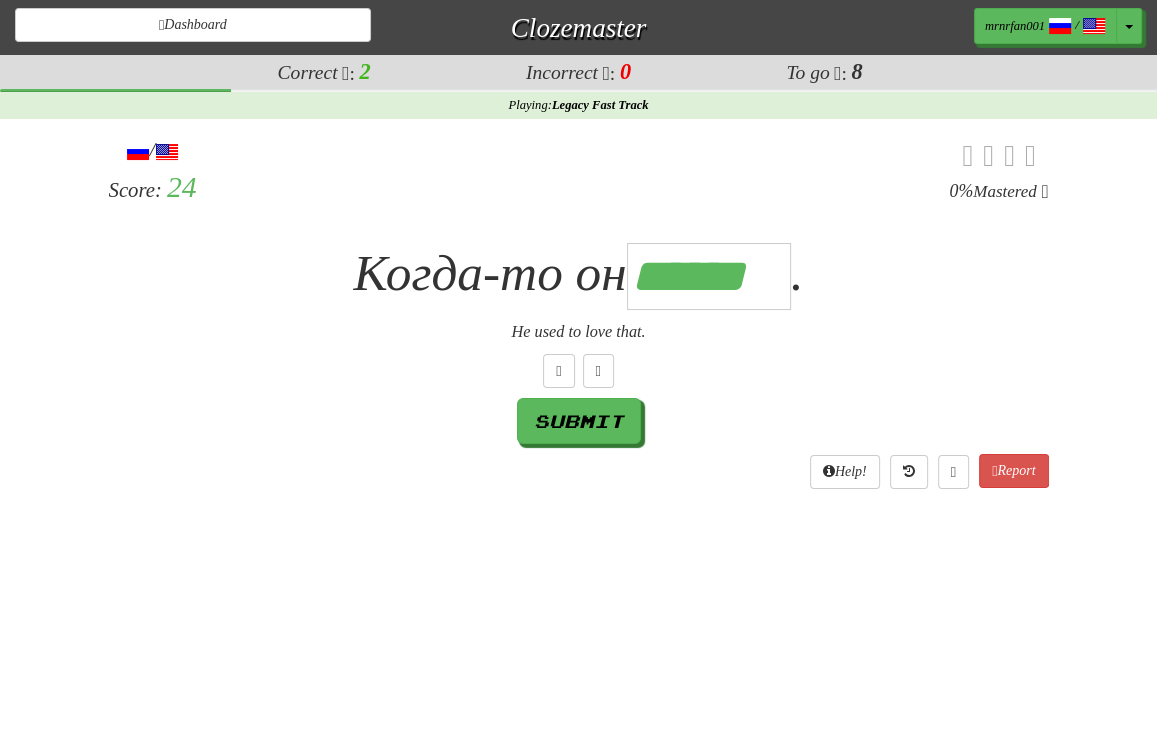 scroll, scrollTop: 0, scrollLeft: 4, axis: horizontal 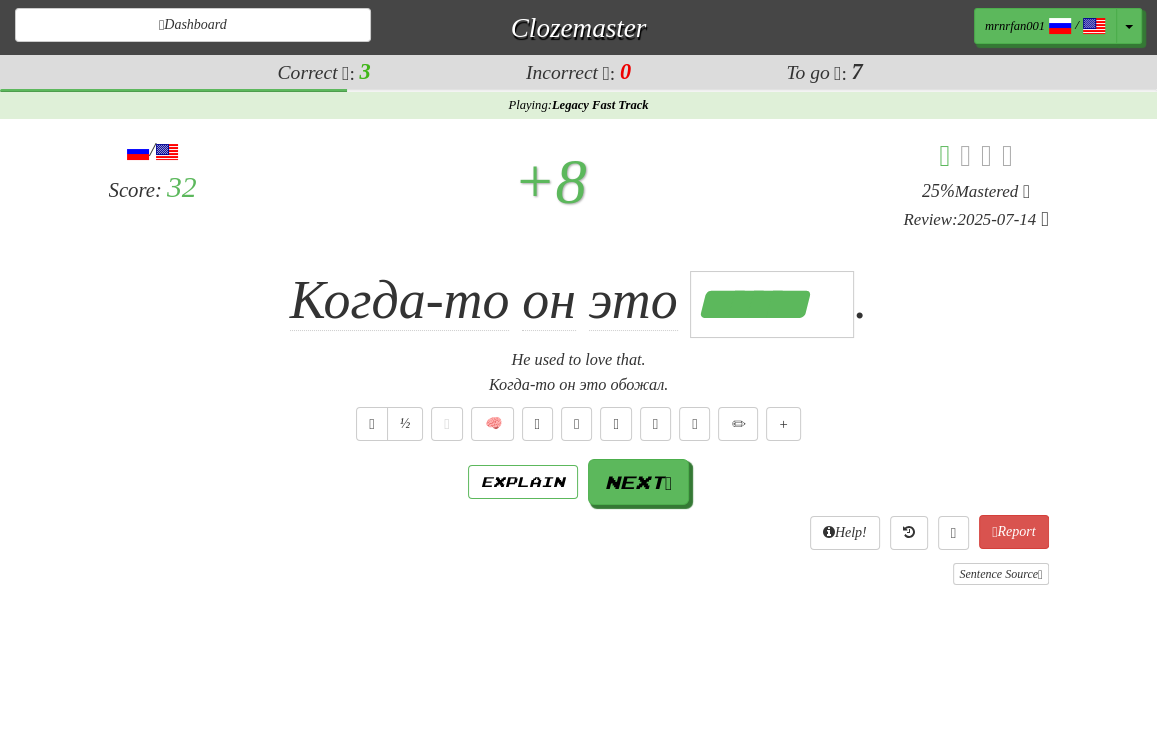 click on "Correct : 3 Incorrect : 0 To go : 7 Playing : Legacy Fast Track / Score: 32 + 8 25 % Mastered Review: 2025-07-14 Когда-то он это [PAST_ENJOYMENT] . He used to love that. Когда́-то́ о́н э́то обожа́л. ½ 🧠 Explain Next Help! Report Sentence Source" at bounding box center (578, 337) 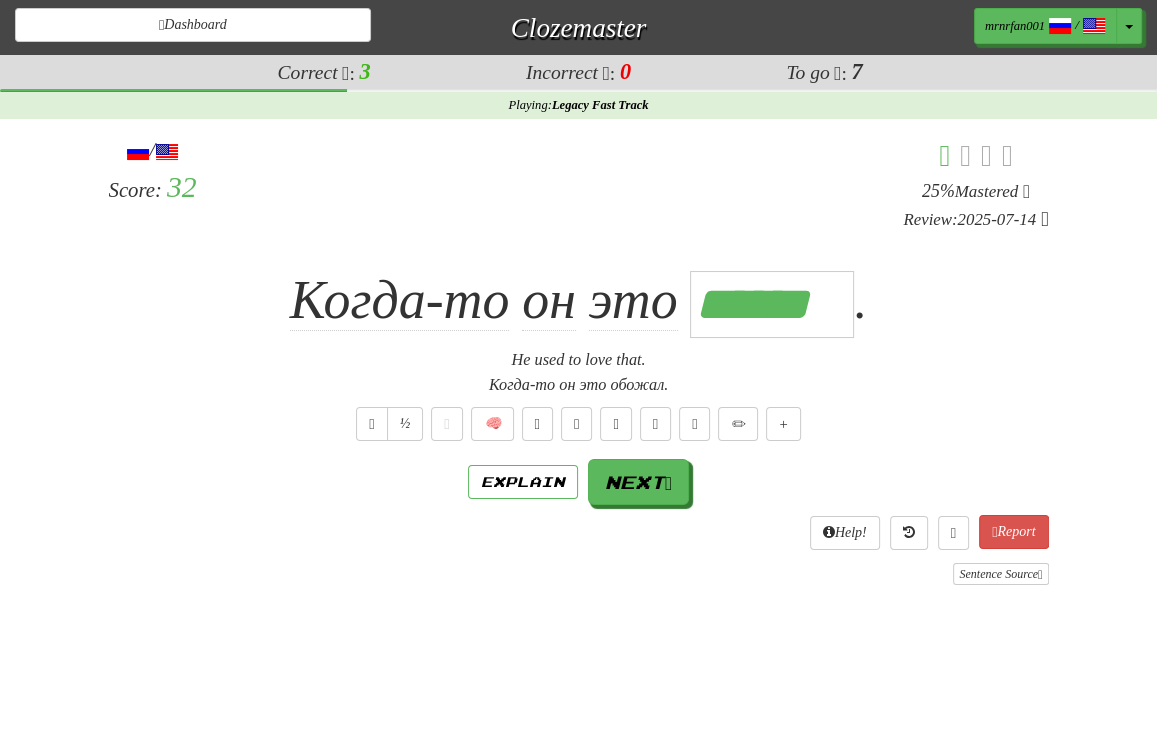 click on "½ 🧠" at bounding box center [579, 424] 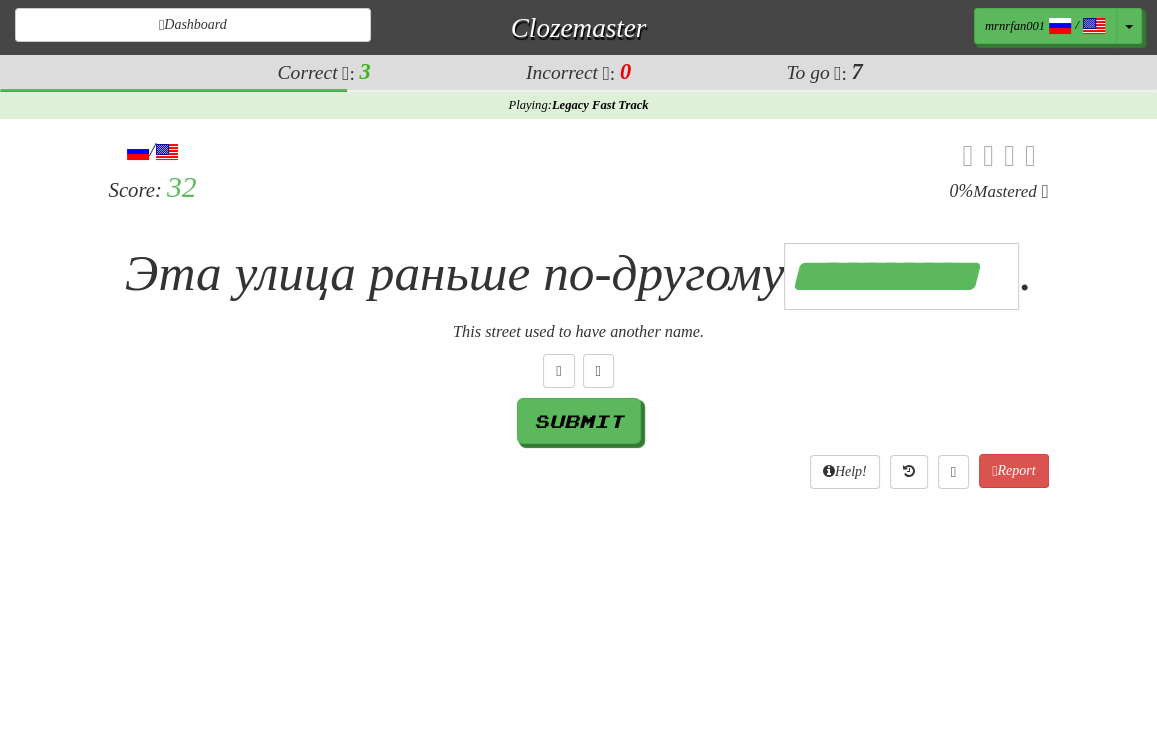 scroll, scrollTop: 0, scrollLeft: 9, axis: horizontal 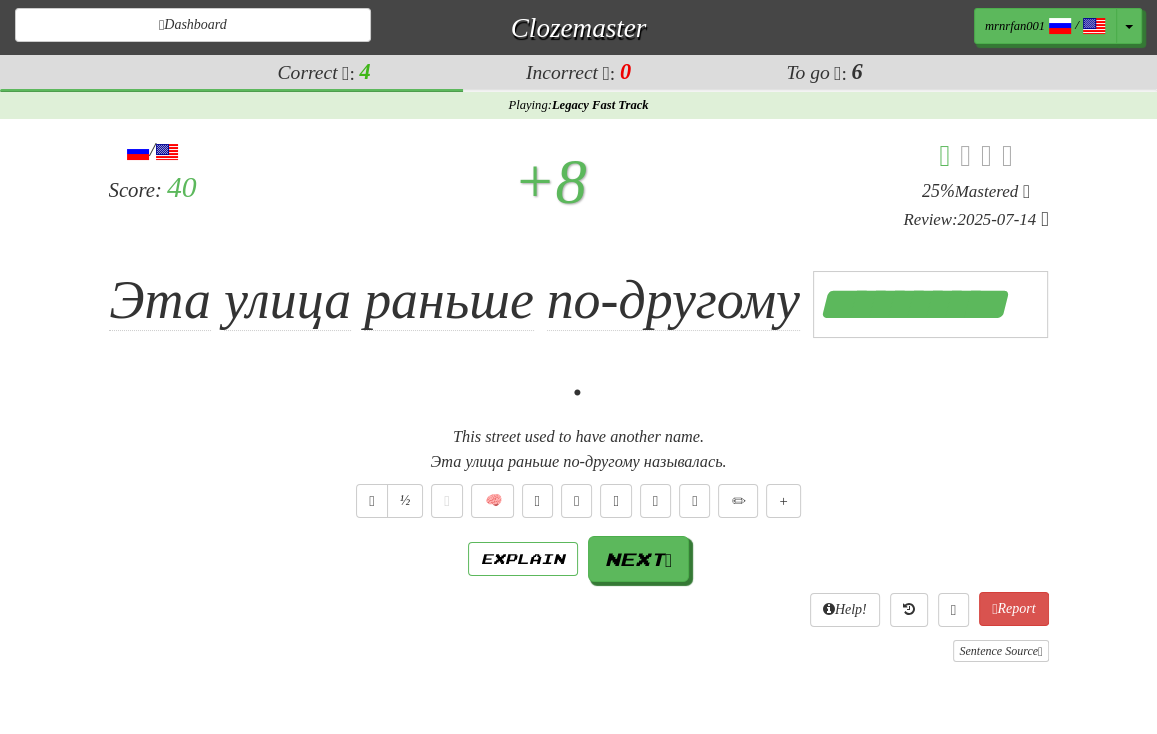 click on "This street used to have another name." at bounding box center [579, 437] 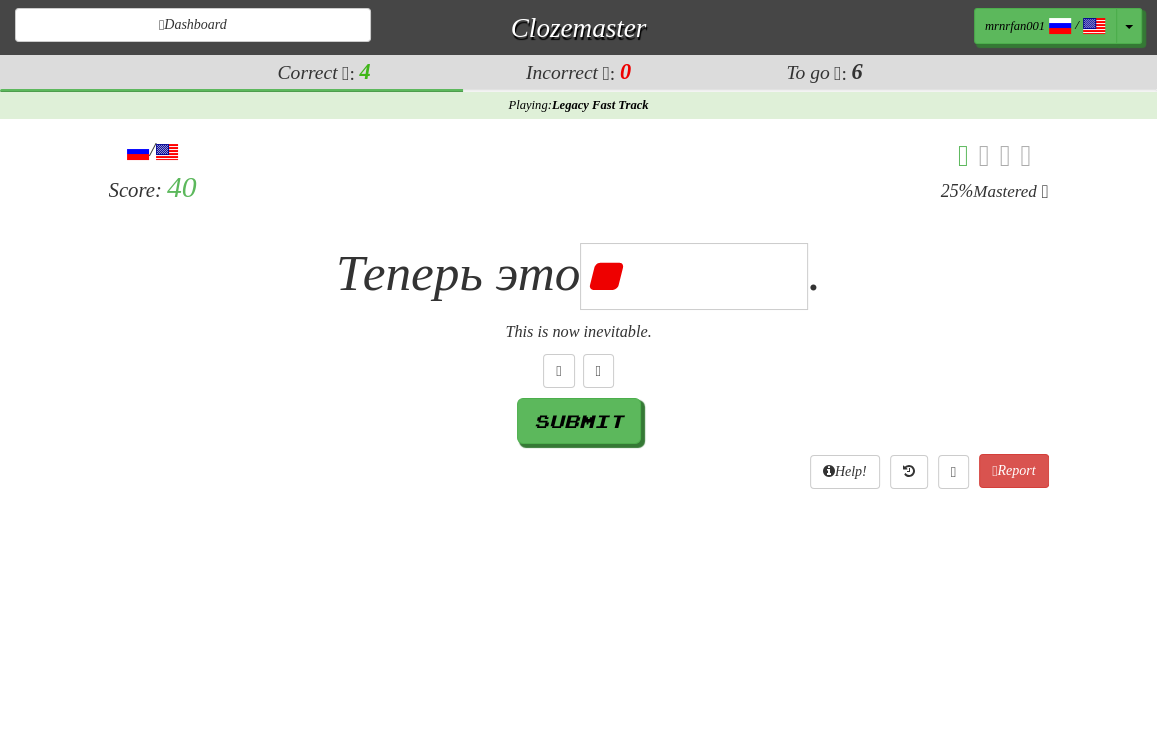 type on "*" 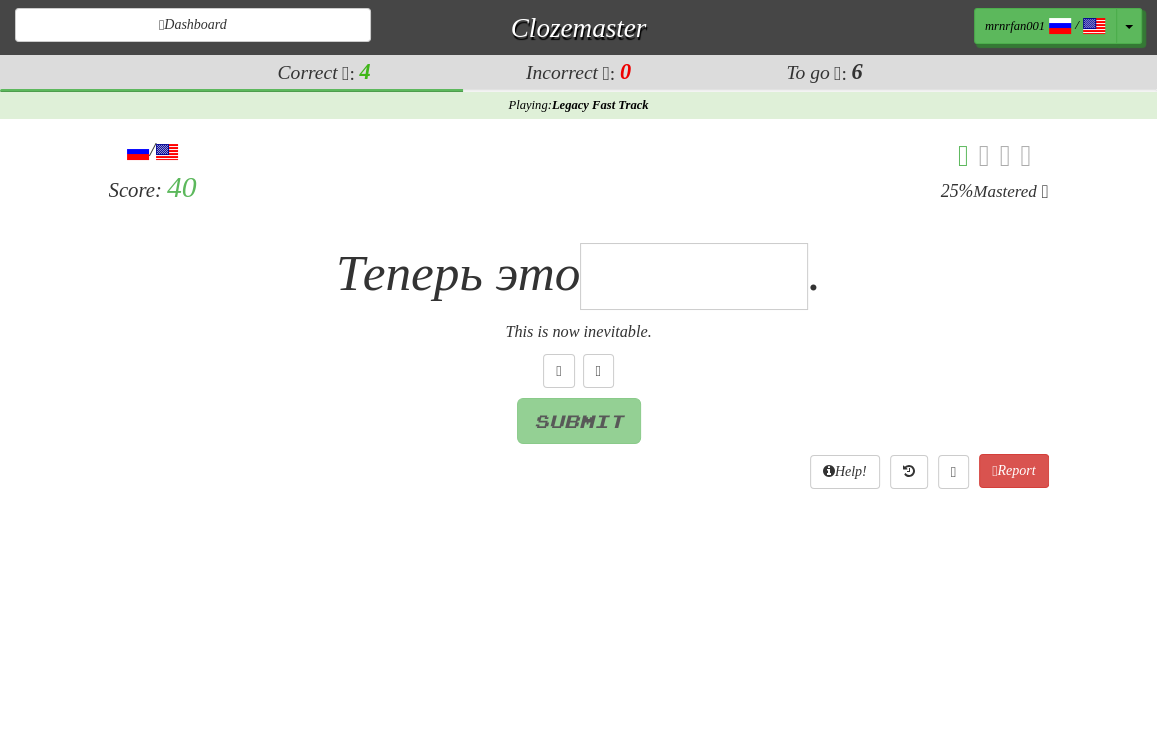 type on "*" 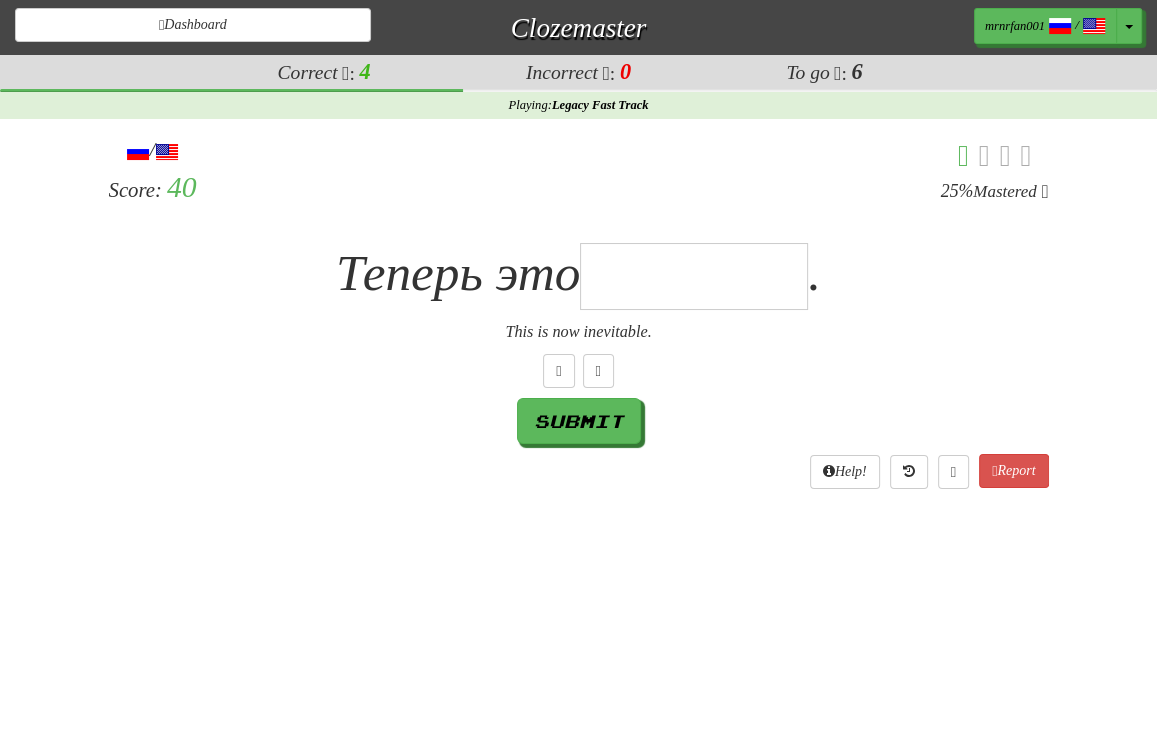 type on "*" 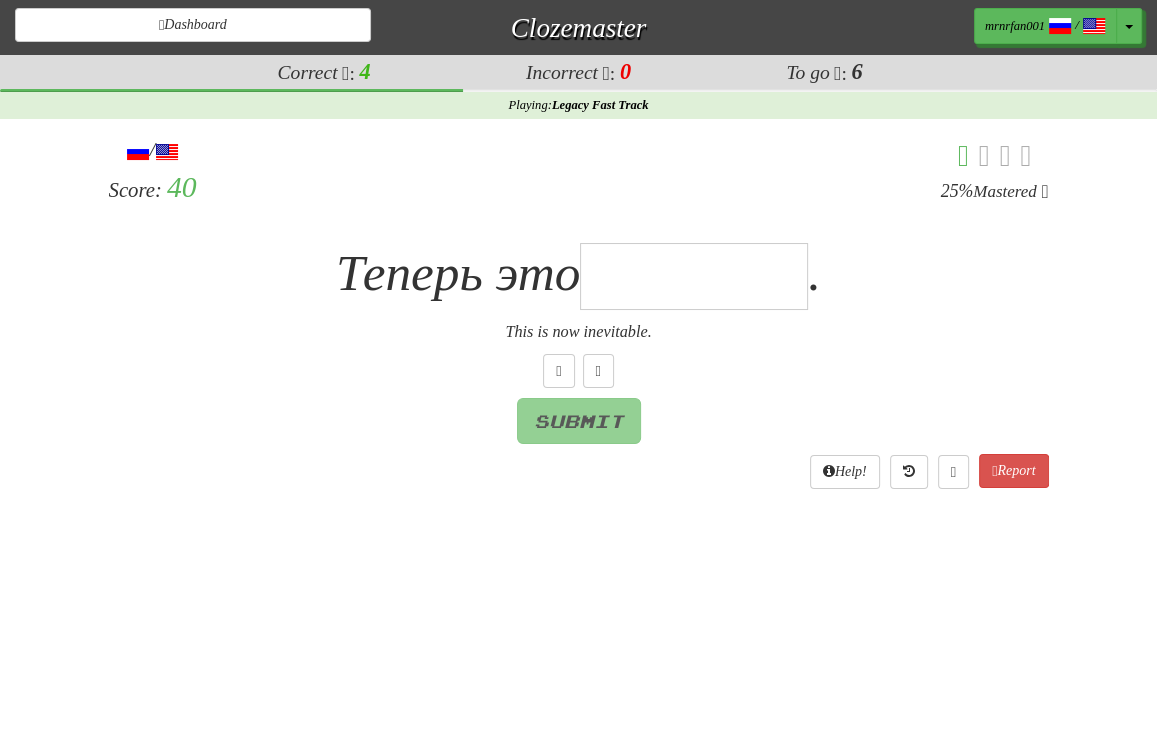 type on "*********" 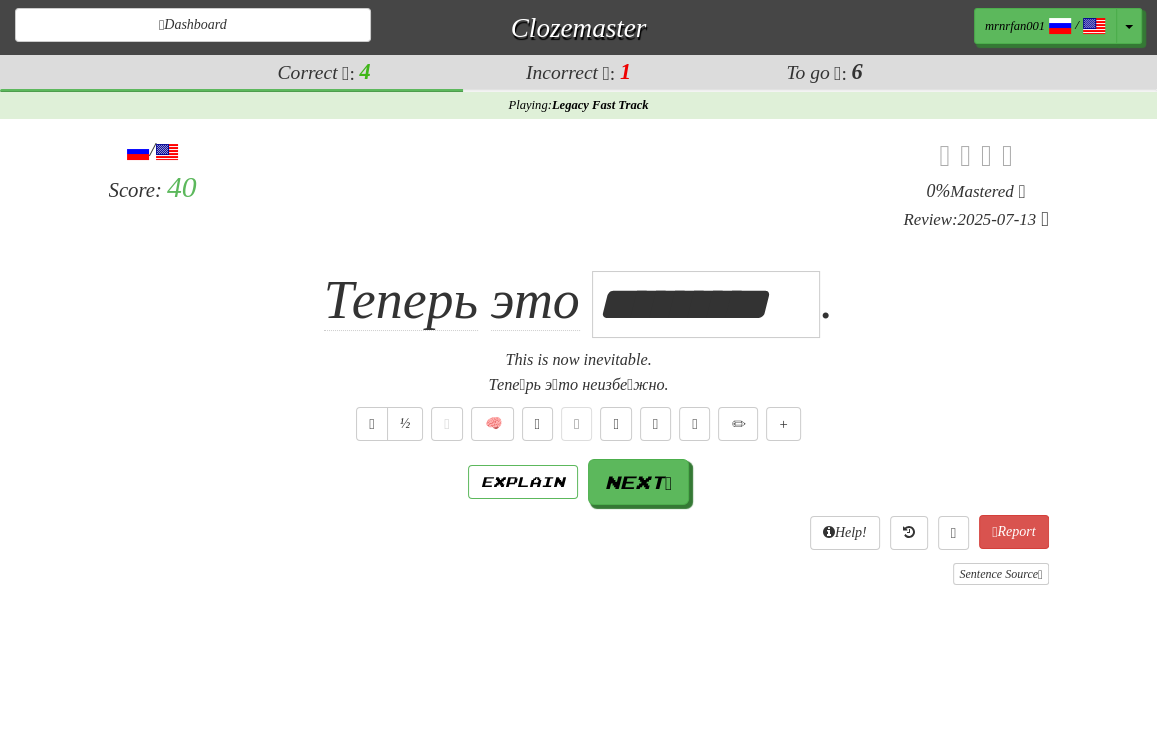 click on "/ Score: 40 0 % Mastered Review: 2025-07-13 Теперь это [DATE] . This is now inevitable. Тепе́рь э́то неизбе́жно. ½ 🧠 Explain Next Help! Report Sentence Source" at bounding box center (579, 360) 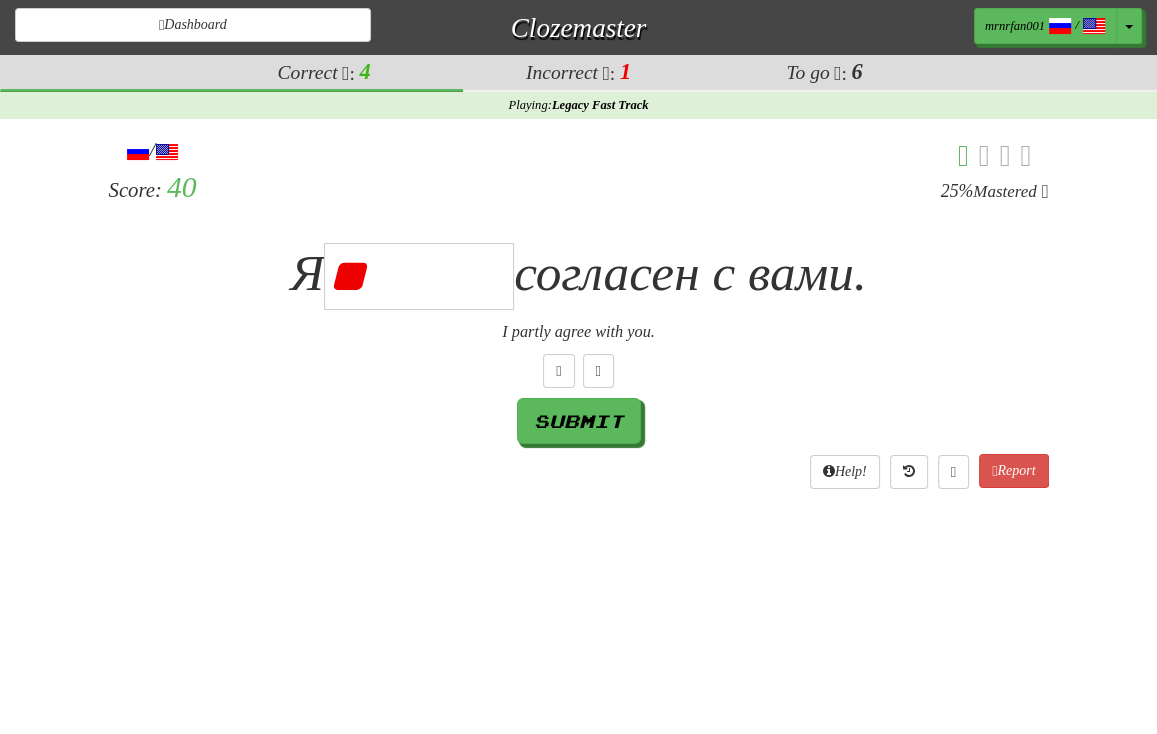 type on "*" 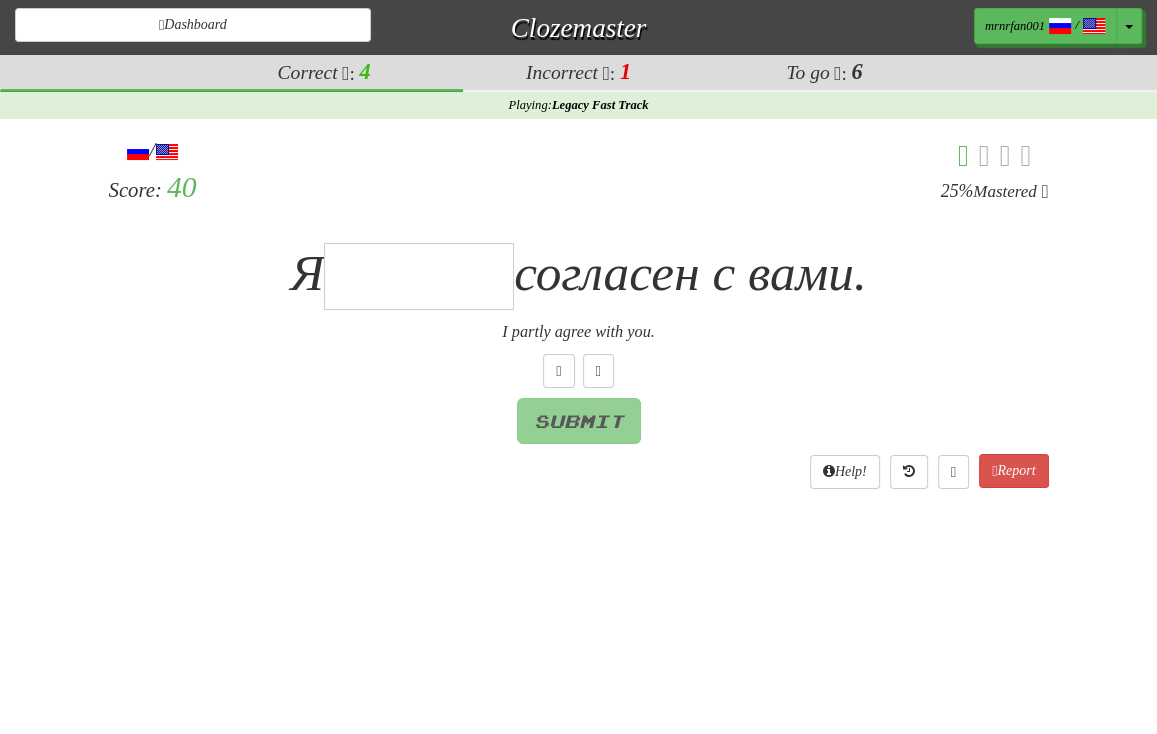 type on "*" 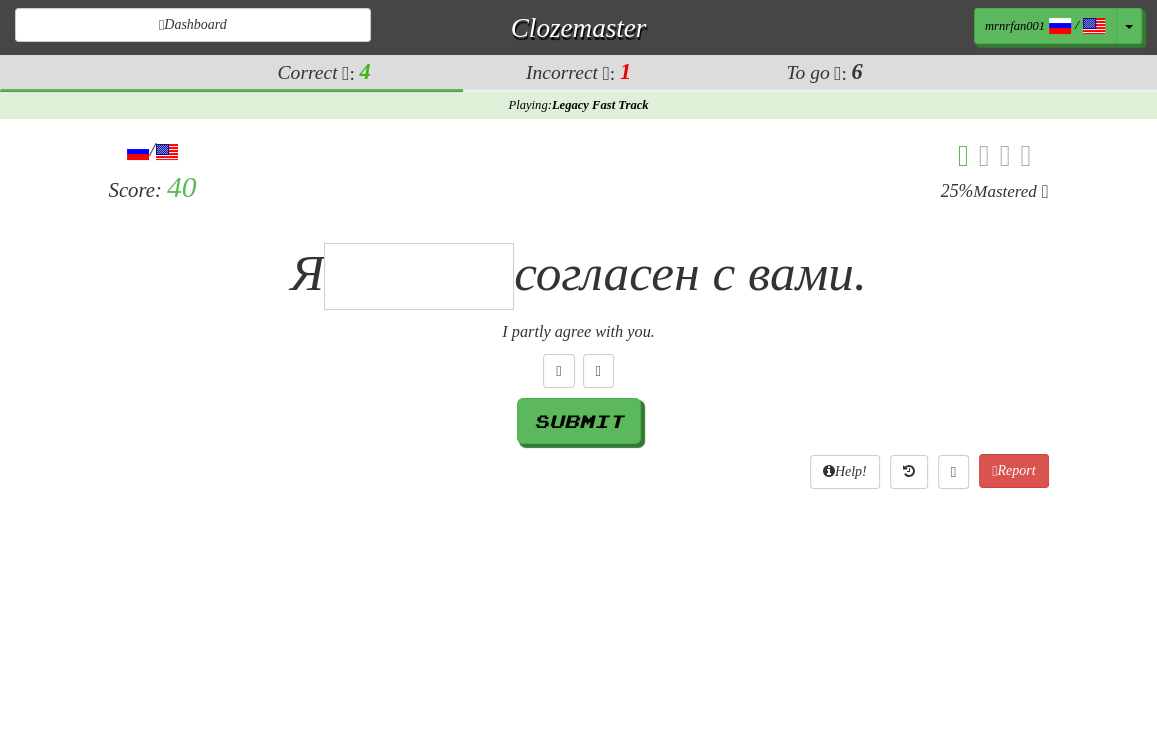 type on "*" 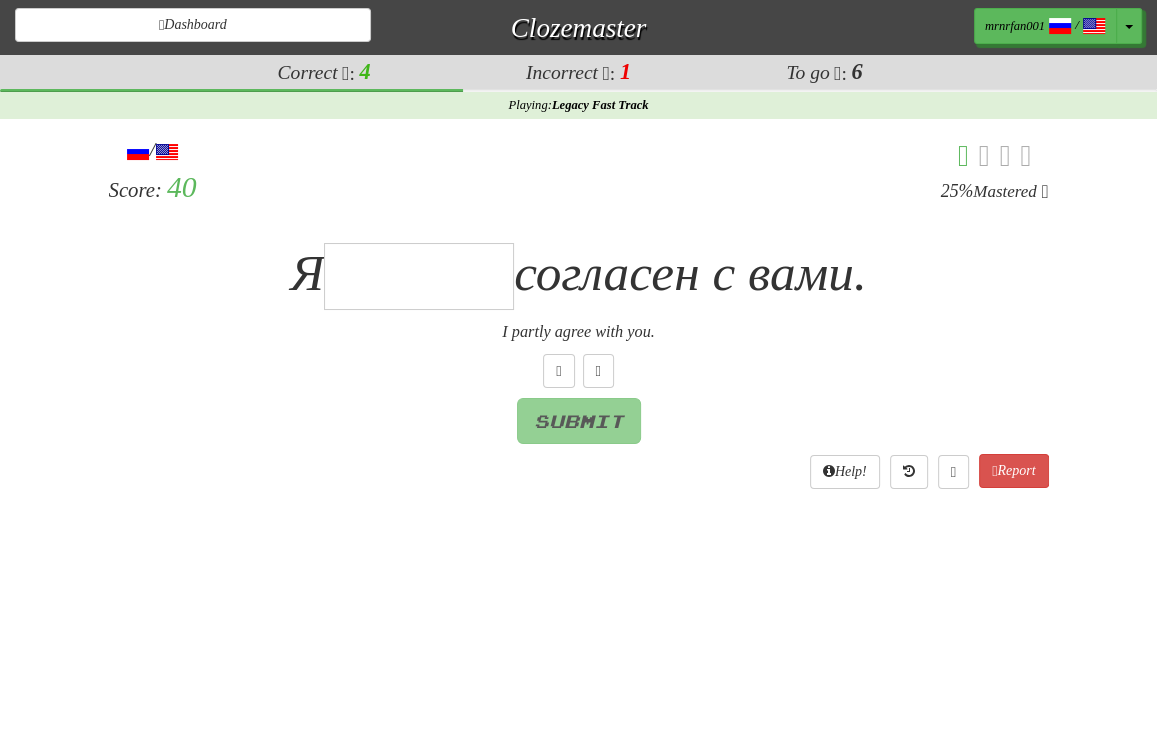 type on "*" 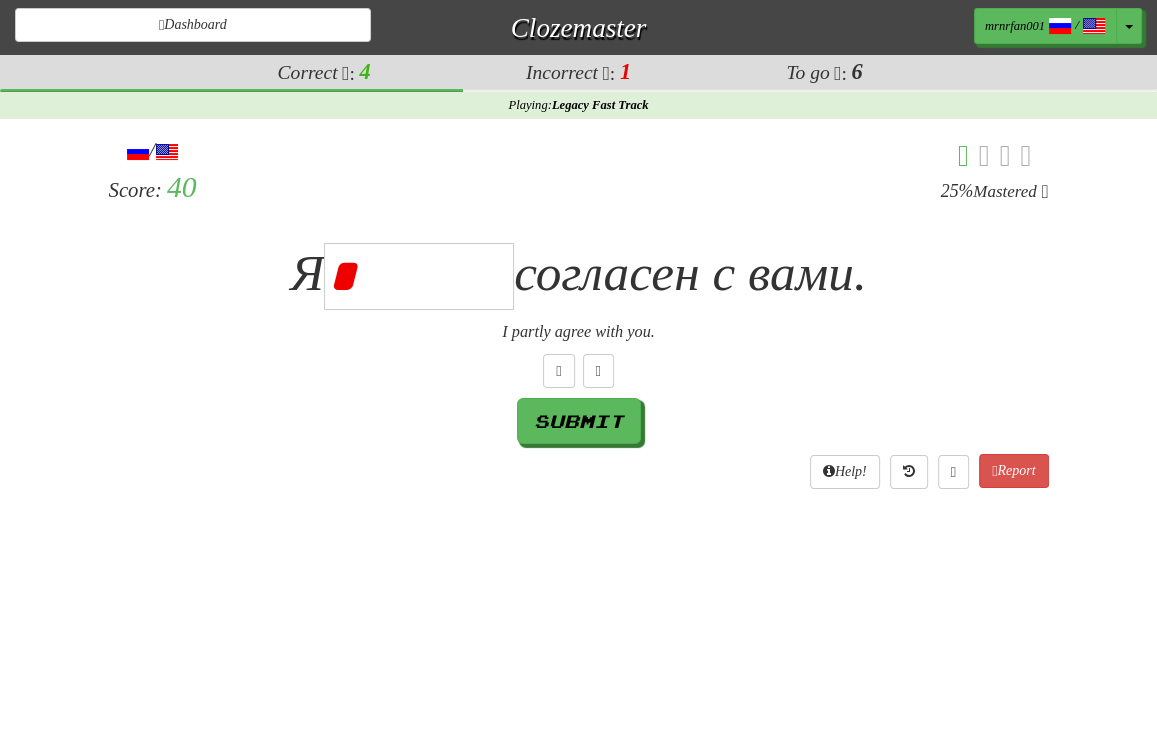 type on "*******" 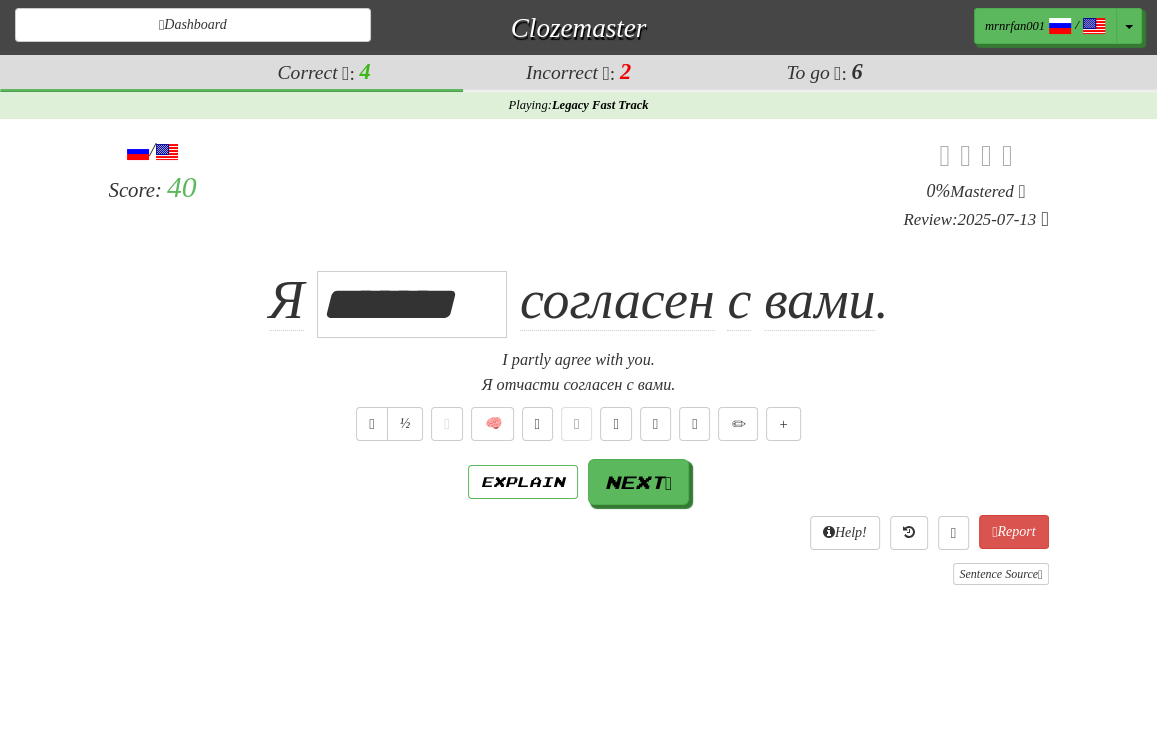 click on "Я [PARTIAL_AGREEMENT] согласен с вами ." at bounding box center [579, 300] 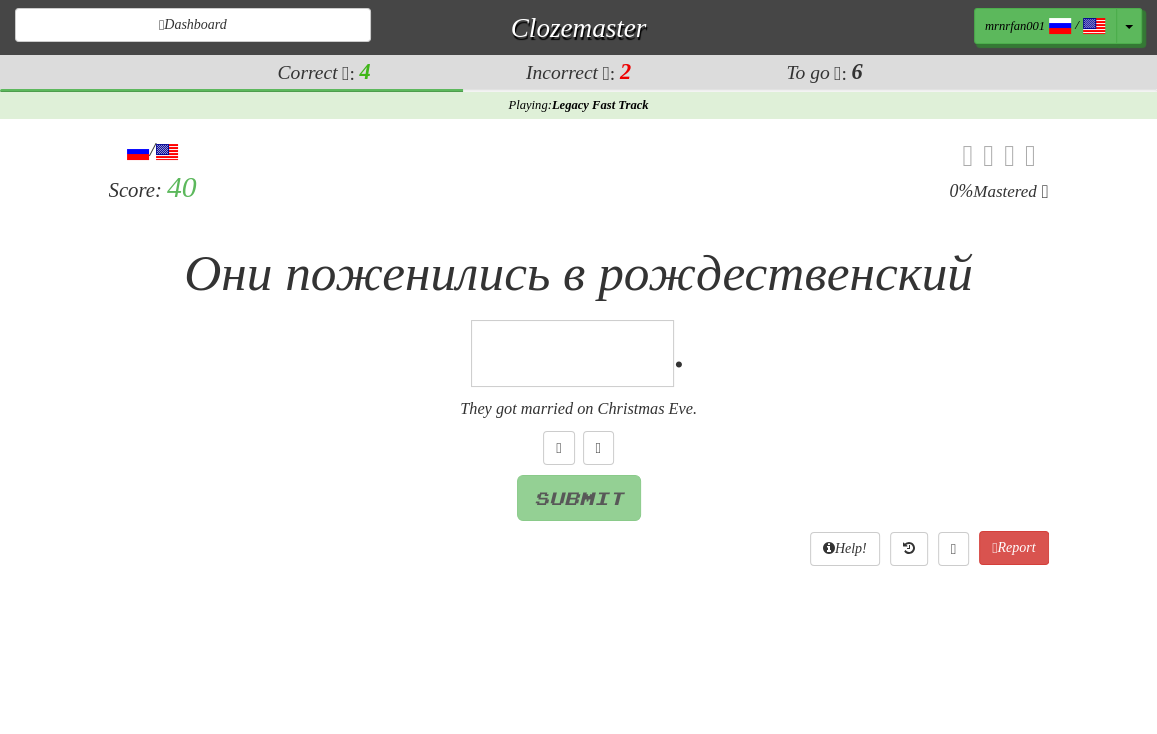 type on "*" 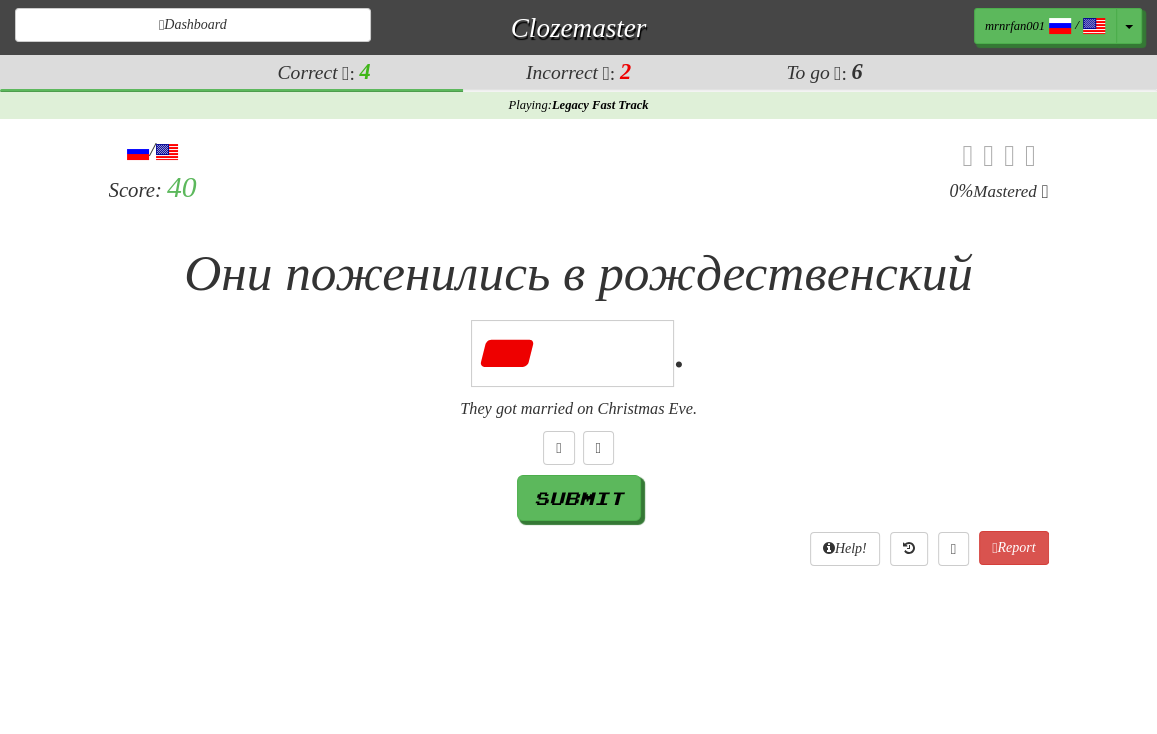 type on "*********" 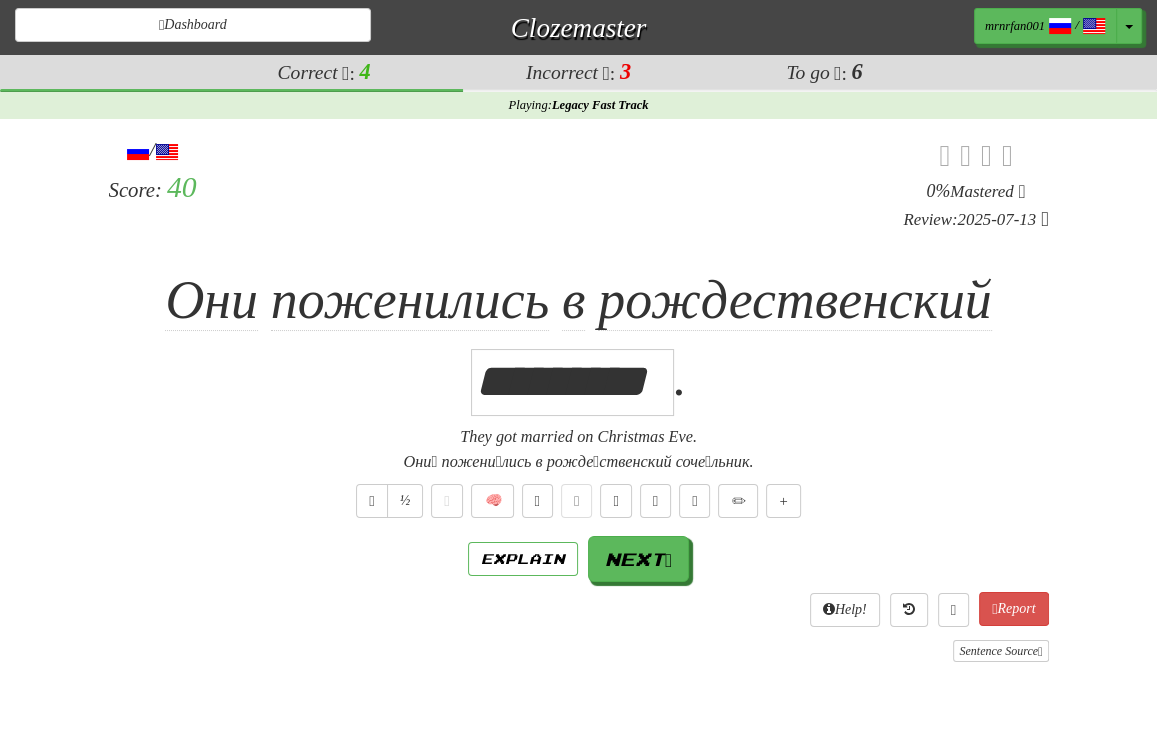 click on "Они поженились в рождественский [DATE] ." at bounding box center [579, 339] 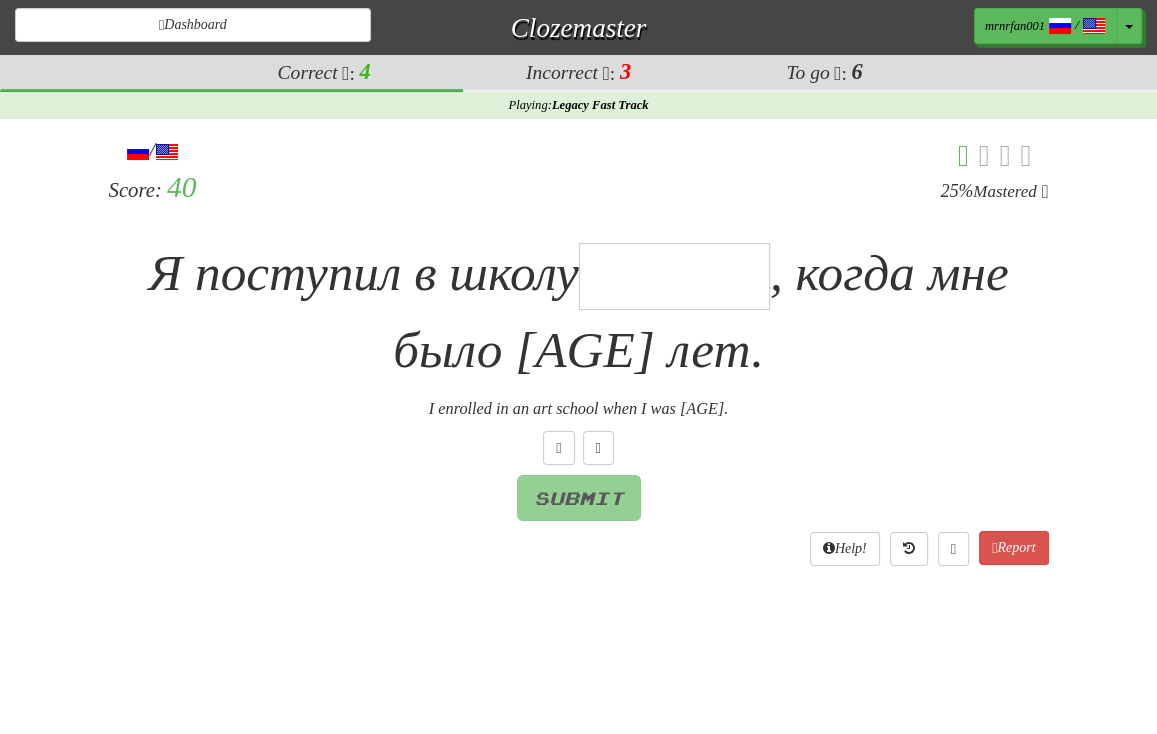 type on "*" 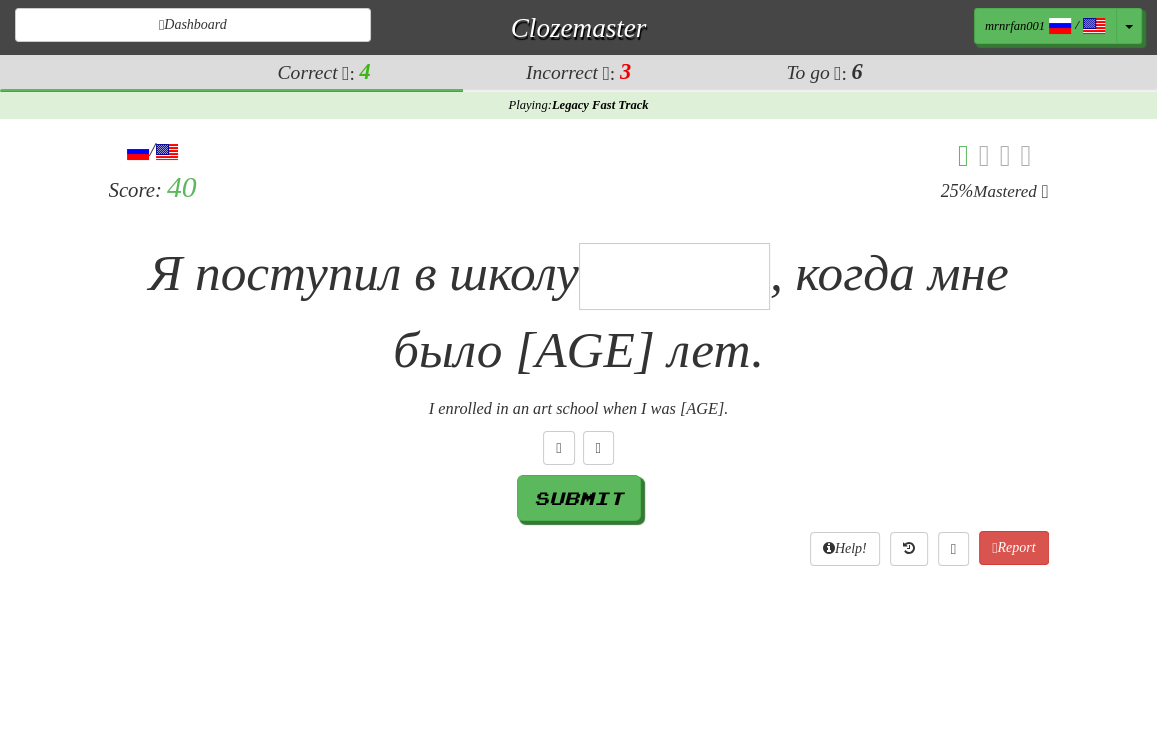 type on "*" 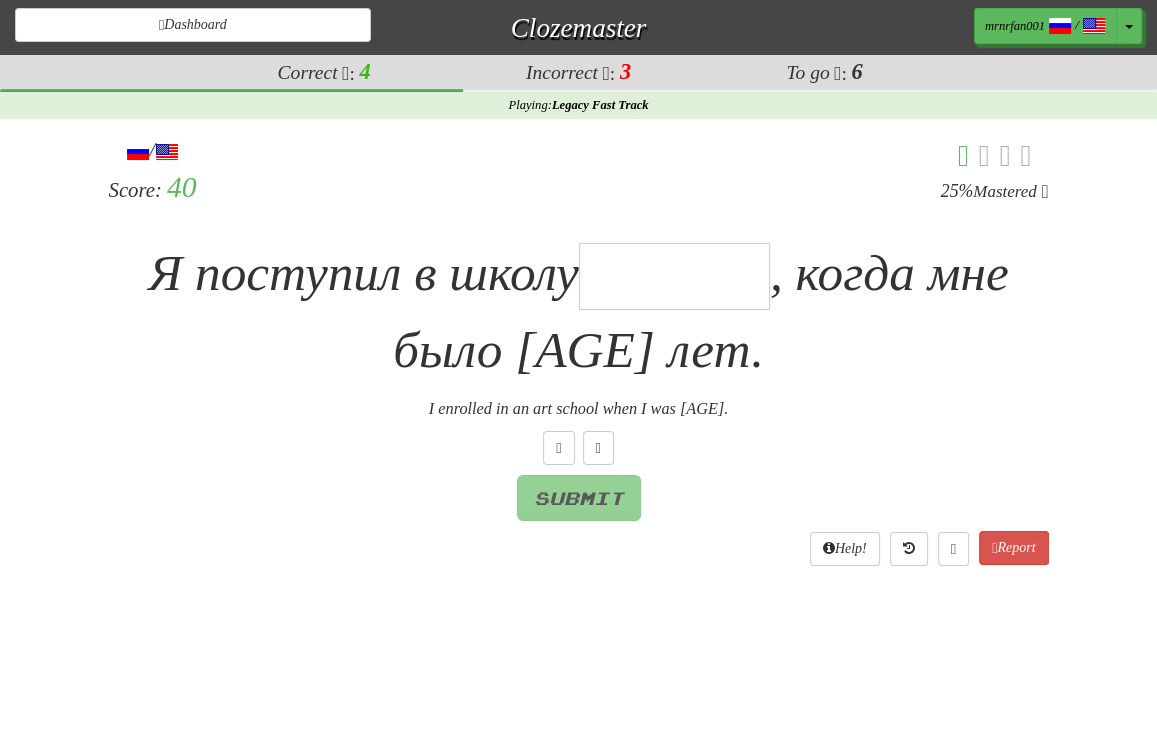 type on "*" 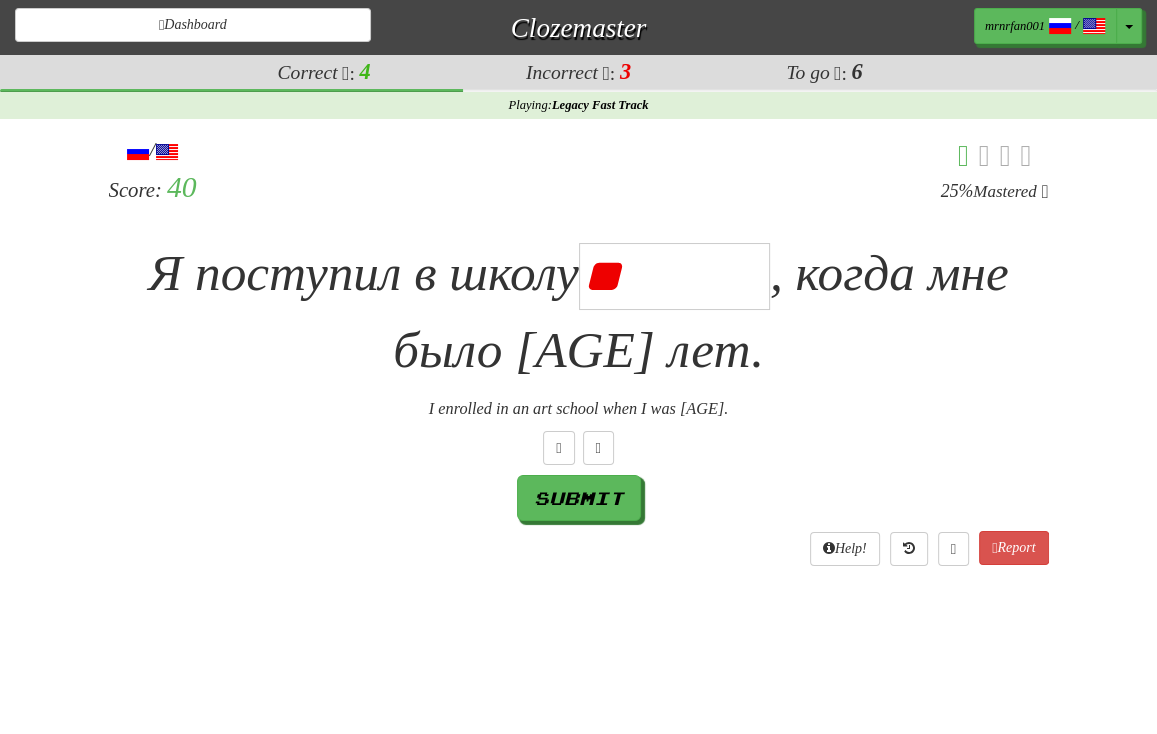 type on "*" 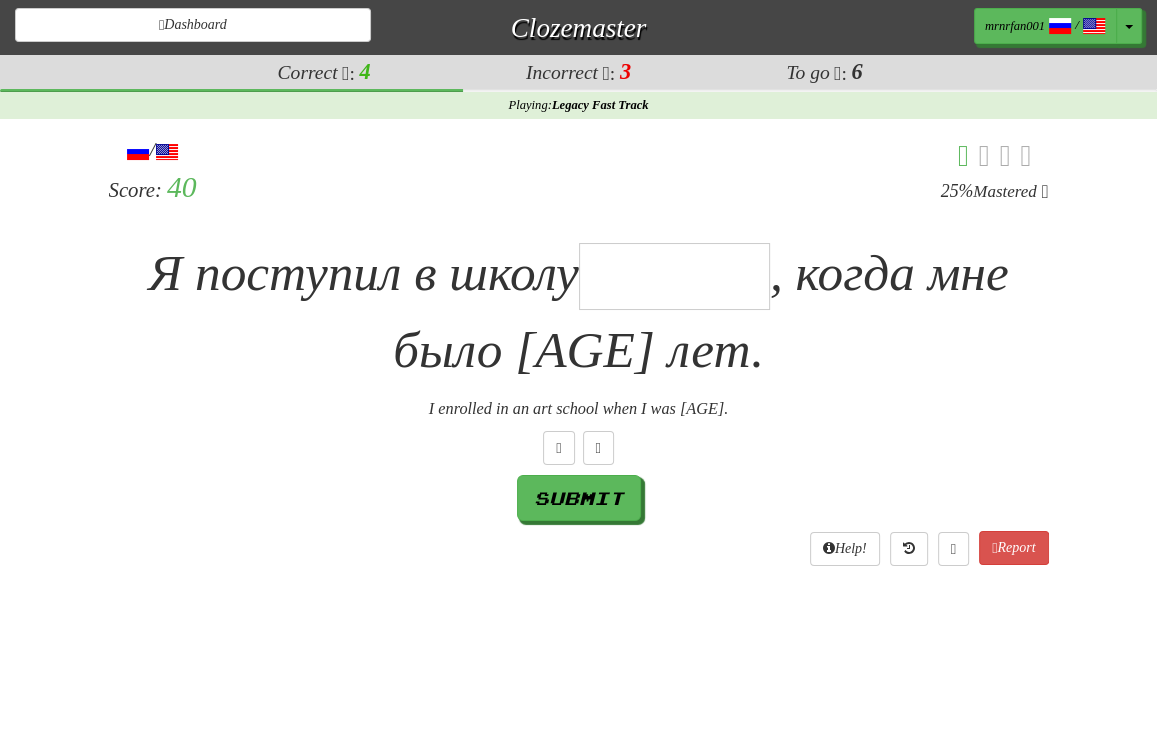 type on "*" 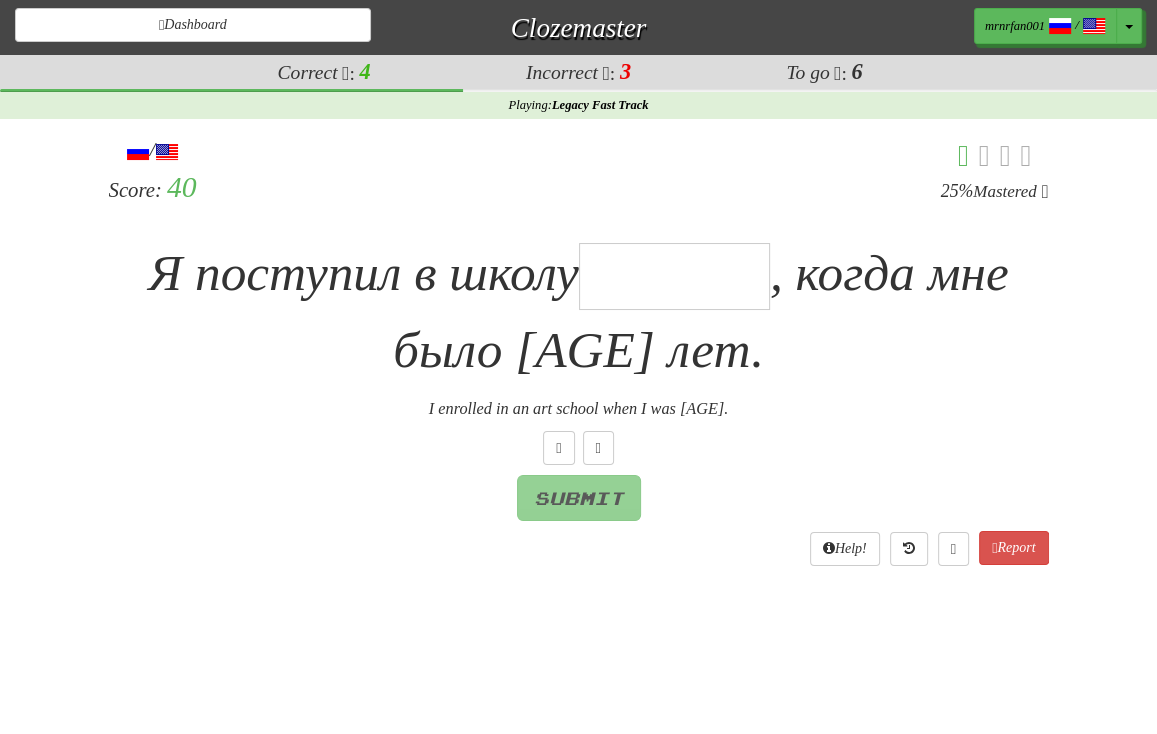 type on "*" 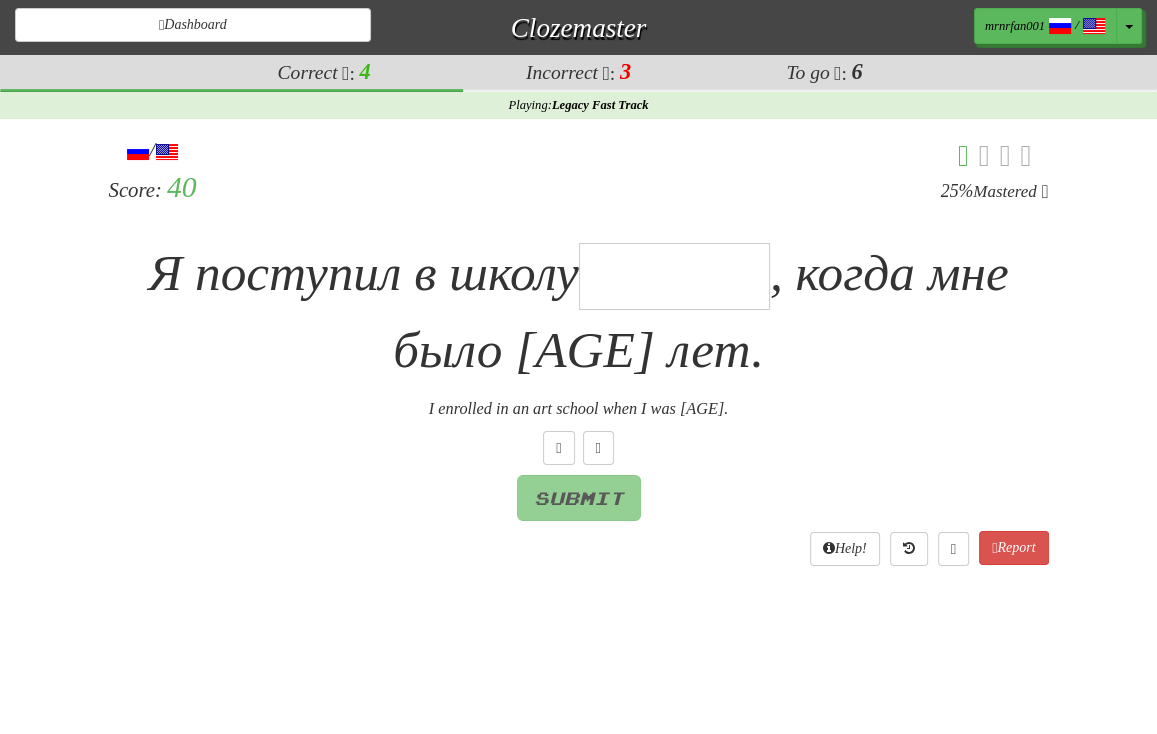 type on "*" 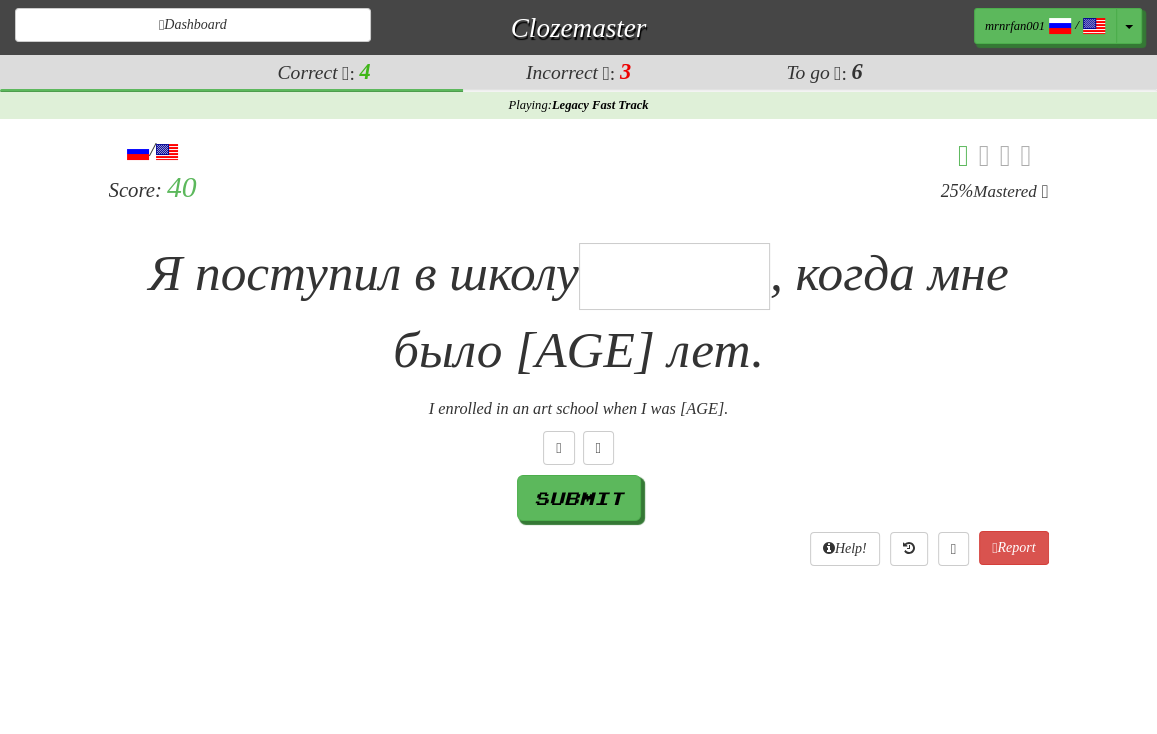 type on "*" 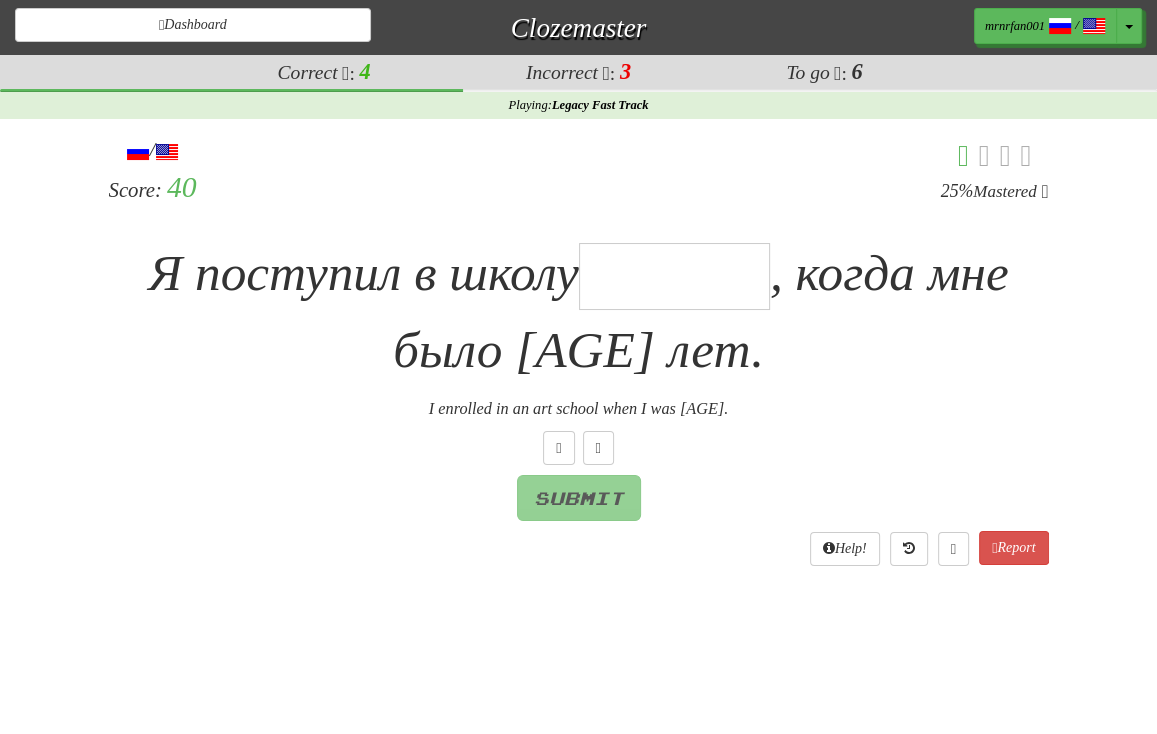 type on "*" 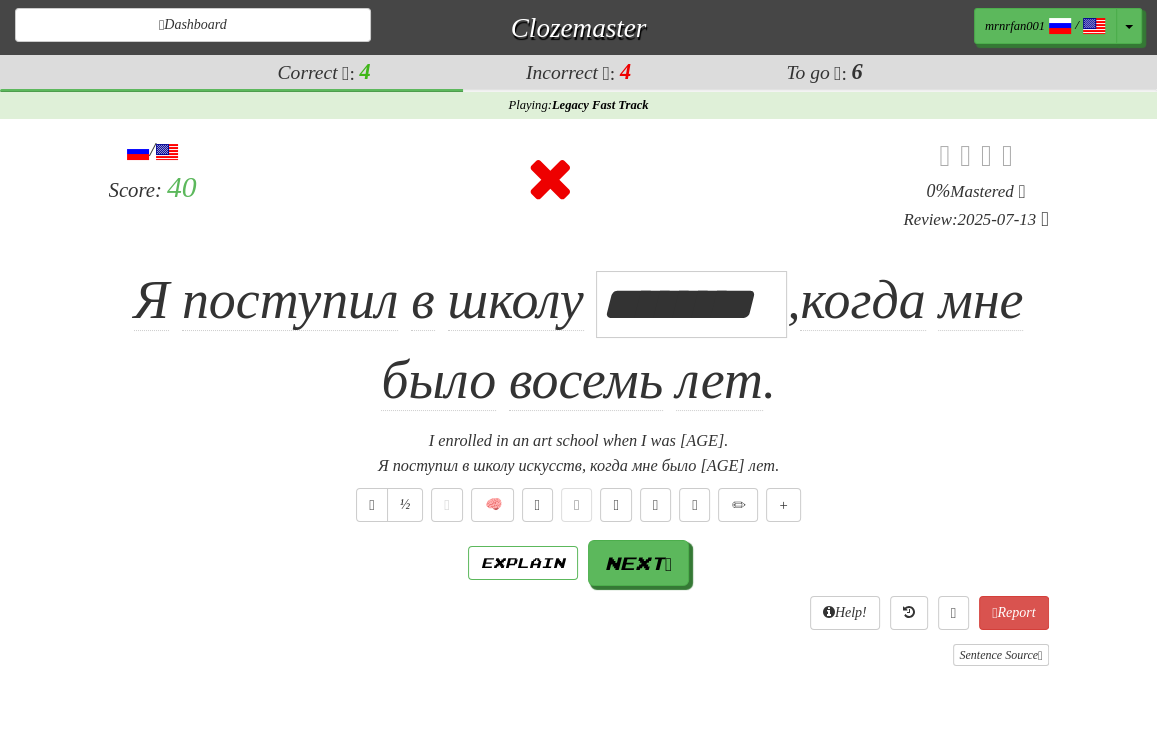click on "Я поступил в школу [SCHOOL_TYPE] , когда мне было [AGE] лет ." at bounding box center [579, 341] 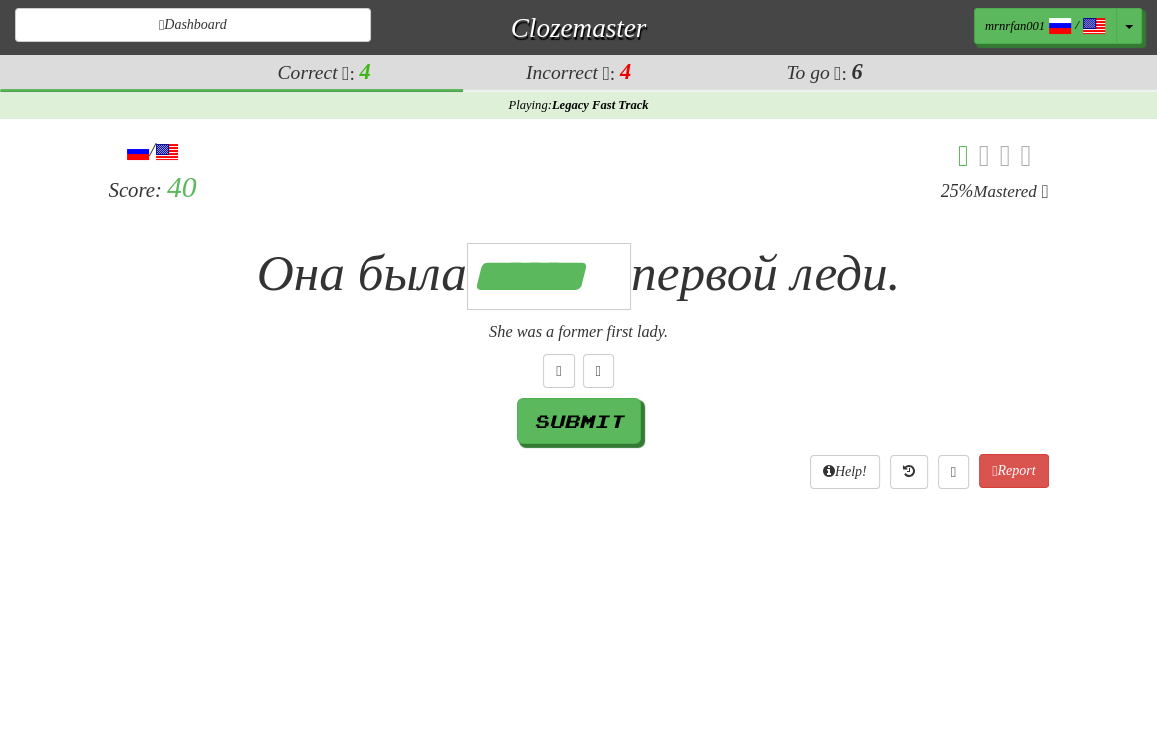 scroll, scrollTop: 0, scrollLeft: 4, axis: horizontal 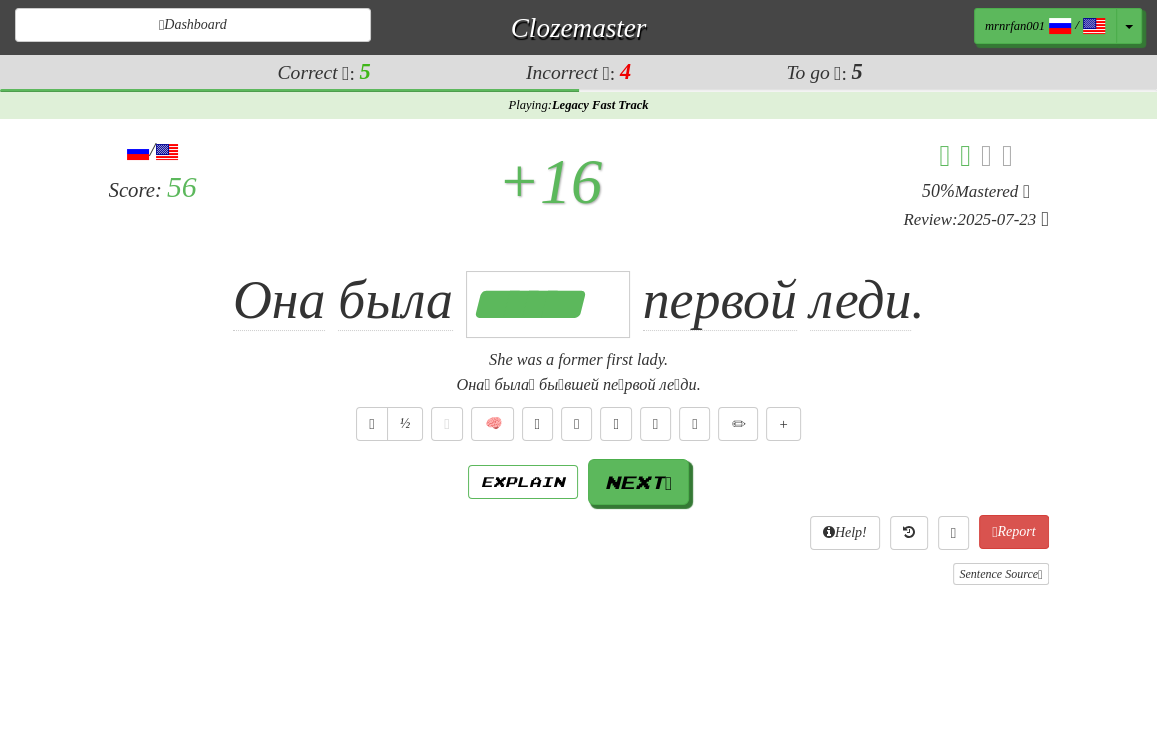 click on "Она́ была́ бы́вшей пе́рвой ле́ди." at bounding box center [579, 385] 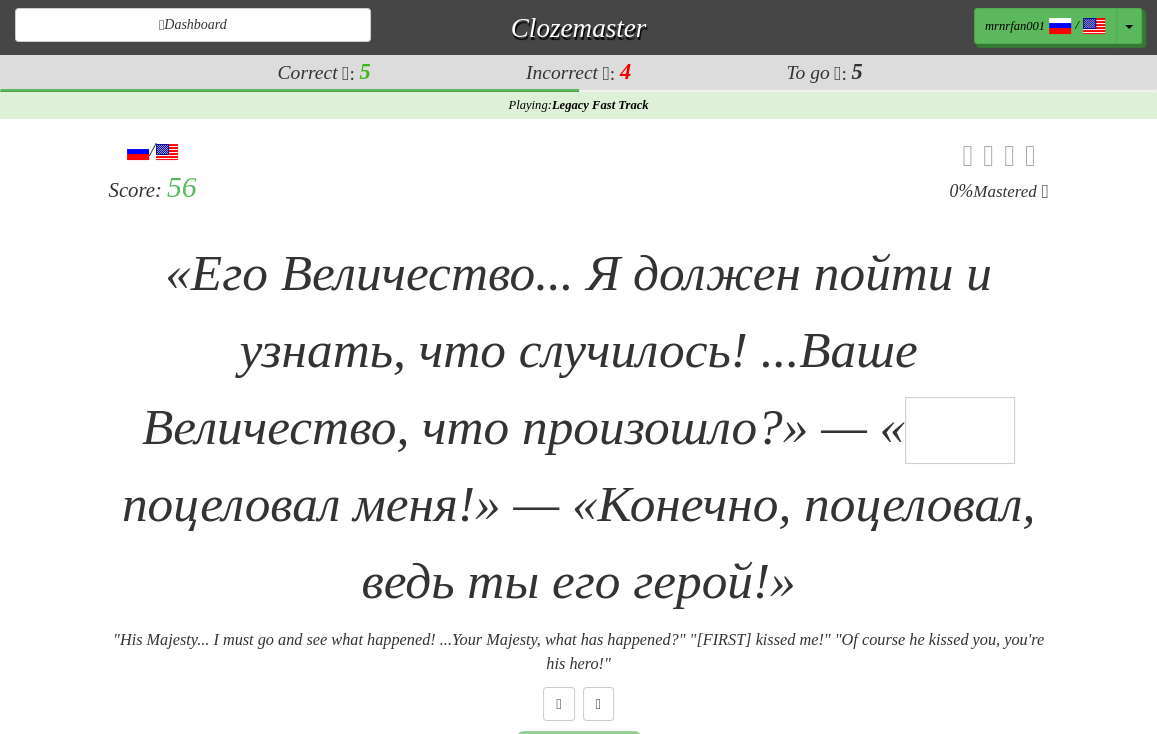 click at bounding box center (960, 430) 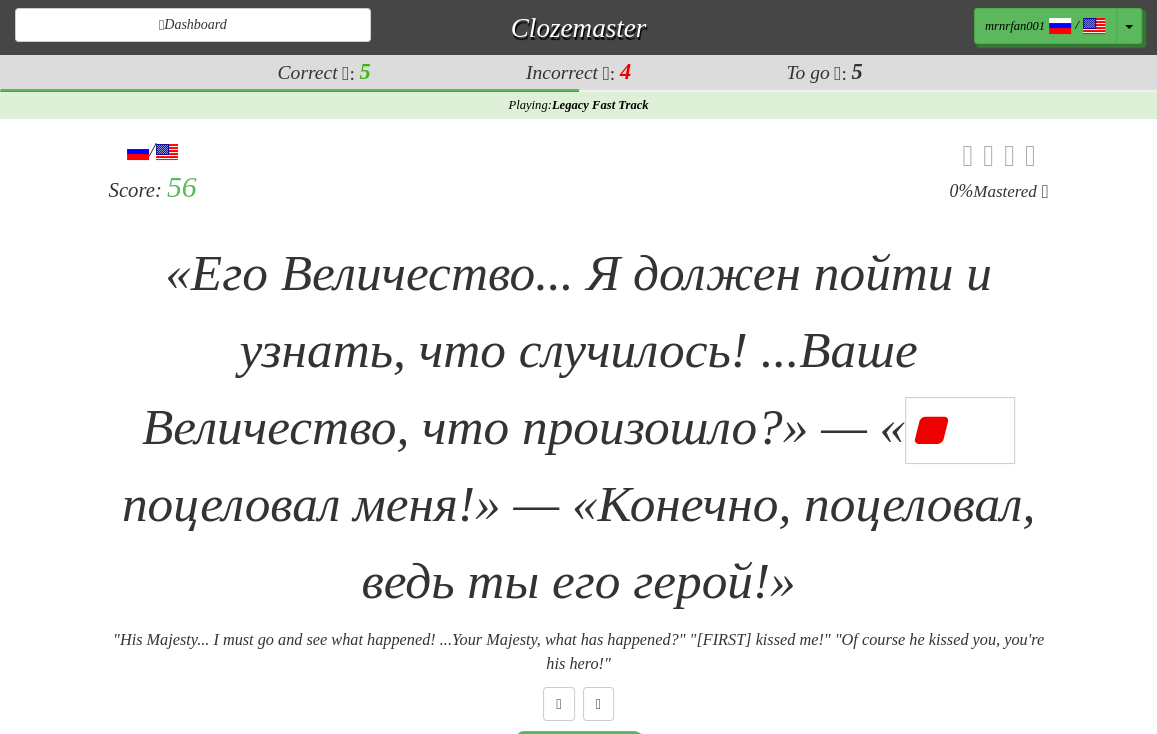 type on "*" 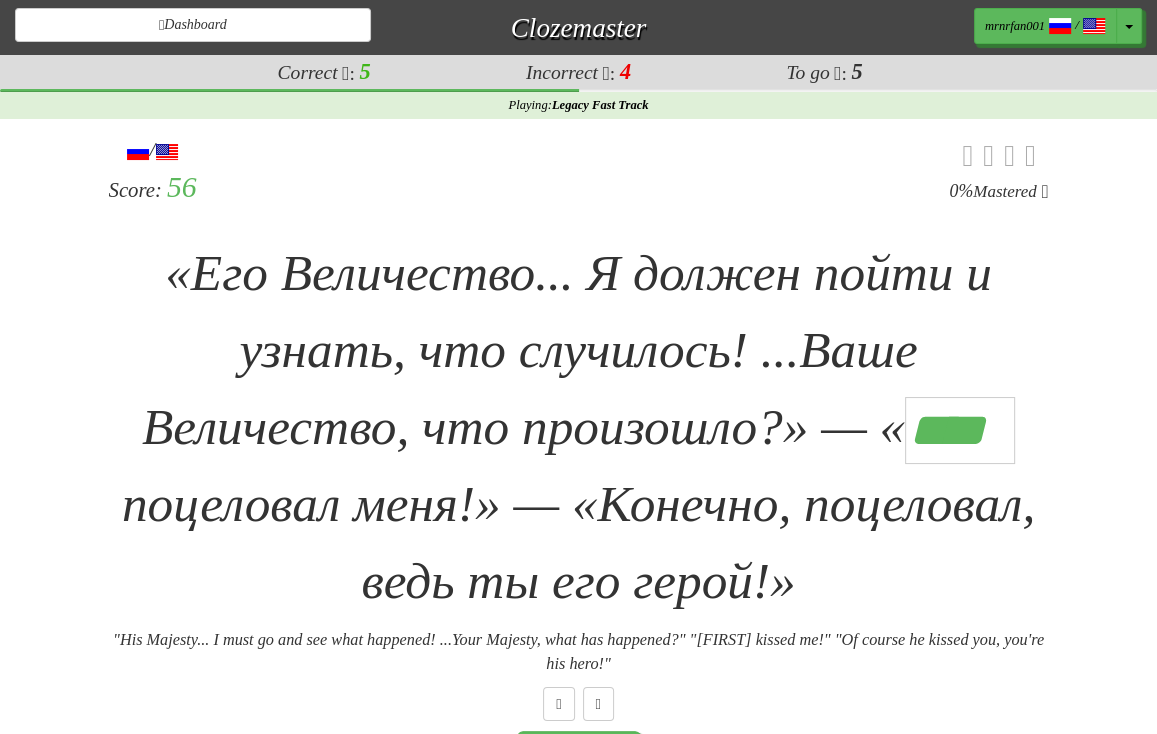 type on "****" 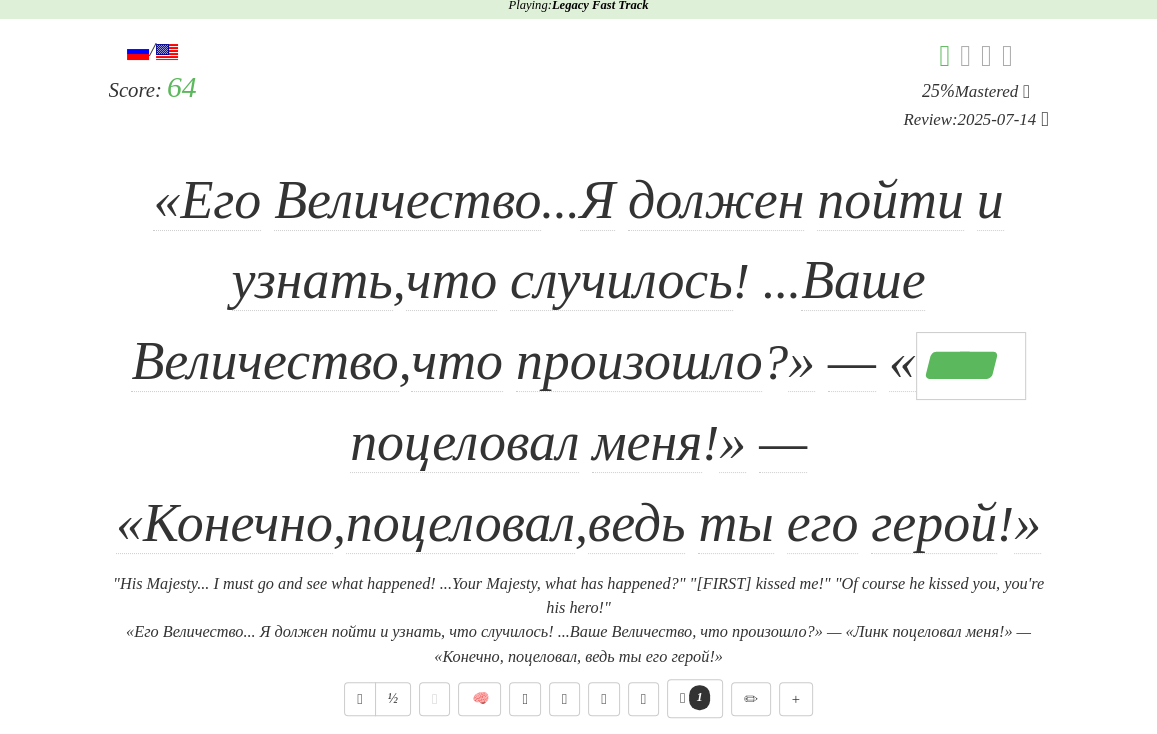 scroll, scrollTop: 0, scrollLeft: 0, axis: both 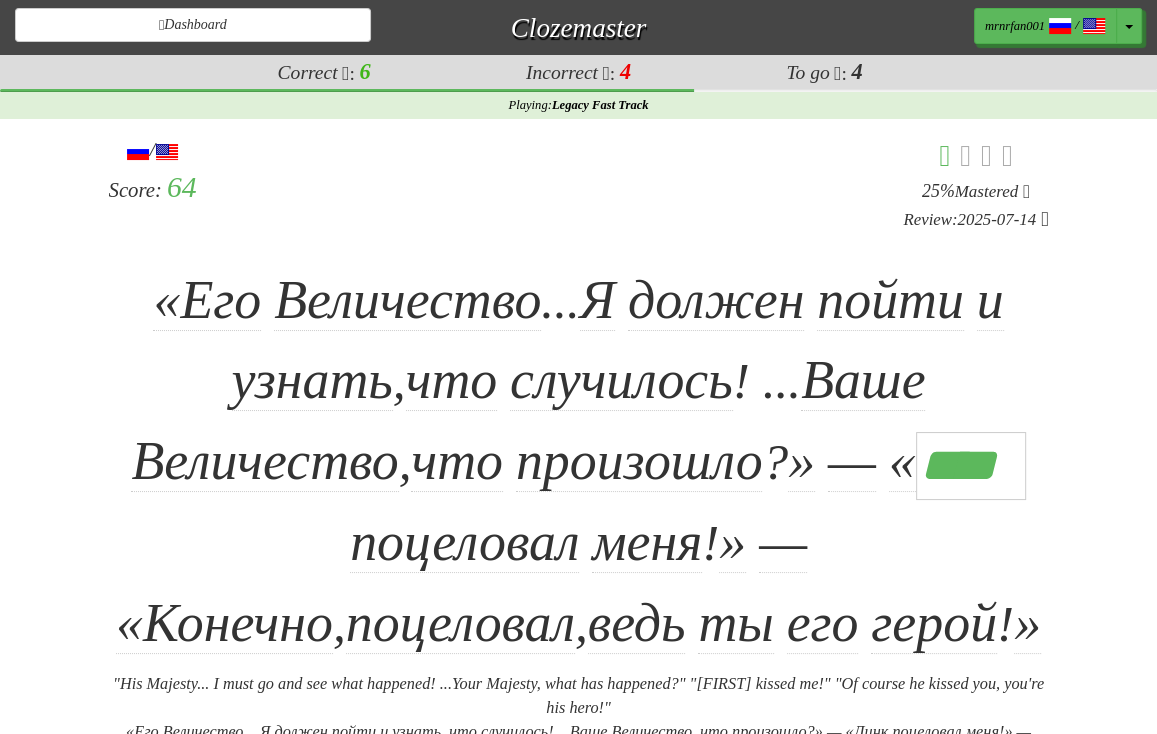 click on "Correct : 6 Incorrect : 4 To go : 4 Playing : Legacy Fast Track / Score: 64 + 8 25 % Mastered Review: 2025-07-14 «Его Величество ... Я должен пойти и узнать , что случилось ! ... Ваше Величество , что произошло ? » — « **** поцеловал меня ! » — «Конечно , поцеловал , ведь ты его герой ! » "His Majesty... I must go and see what happened! ...Your Majesty, what has happened?" "Link kissed me!" "Of course he kissed you, you're his hero!" «Его́ Вели́чество... Я́ до́лжен пойти́ и́ узна́ть, что́ случи́лось! ...Ва́ше Вели́чество, что́ произошло́?» — «Ли́нк поцелова́л меня́!» — «Коне́чно, поцелова́л, ве́дь ты́ его́ геро́й!» ½ 🧠 1 Explain Next Help! Report Sentence Source" at bounding box center [578, 525] 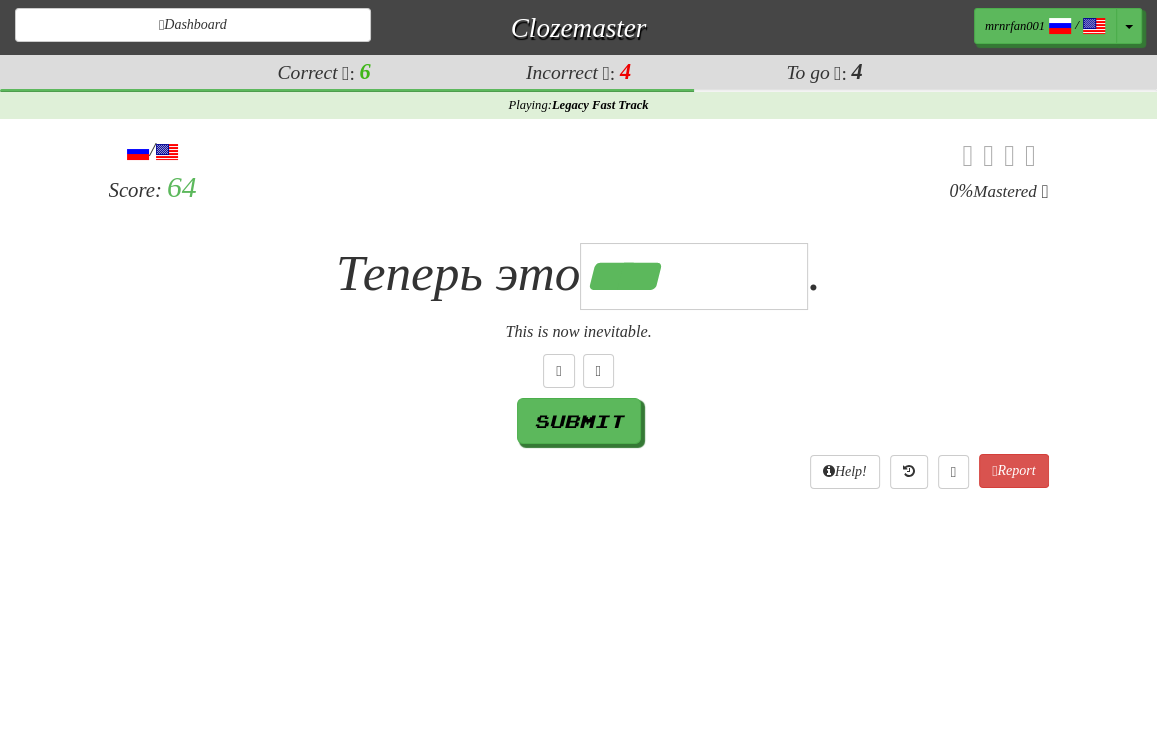 type on "*********" 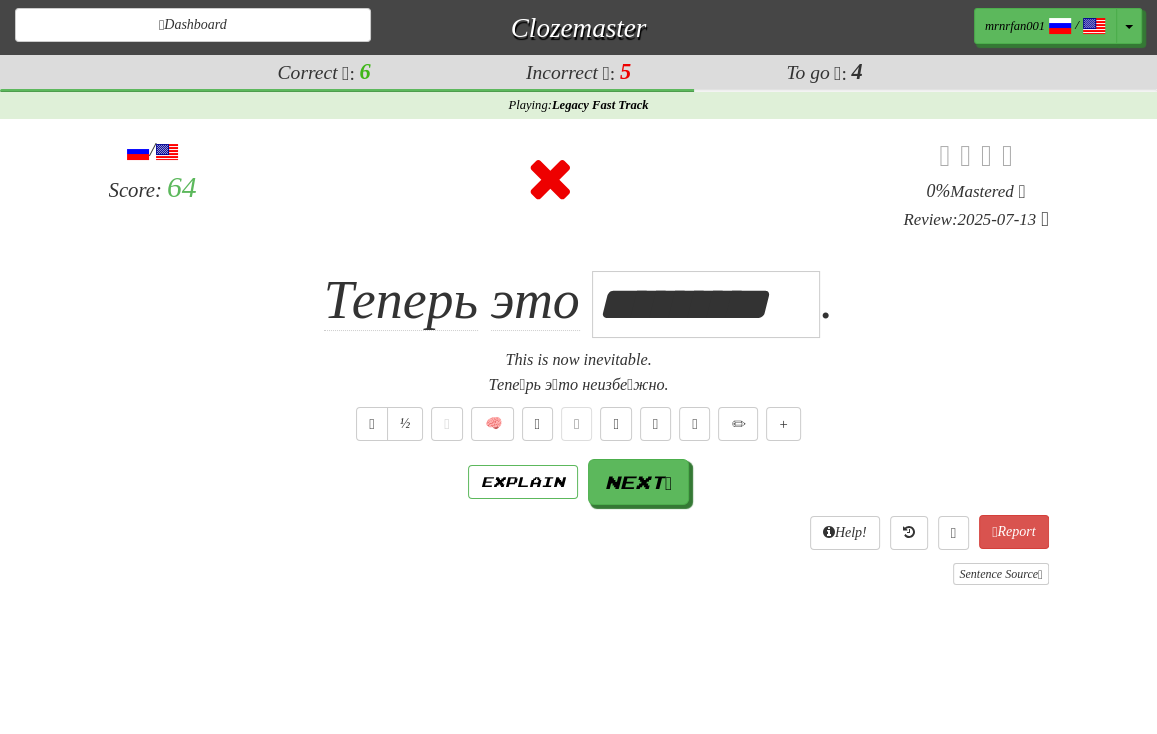 click on "½ 🧠" at bounding box center (579, 424) 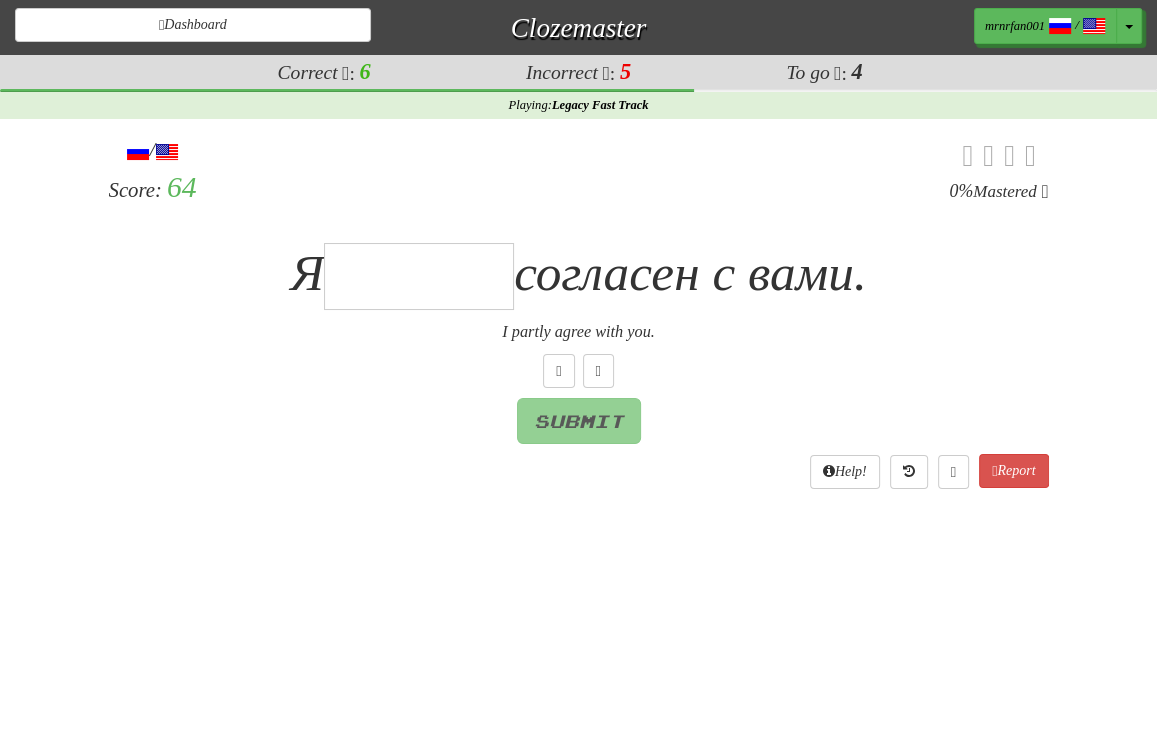 type on "*" 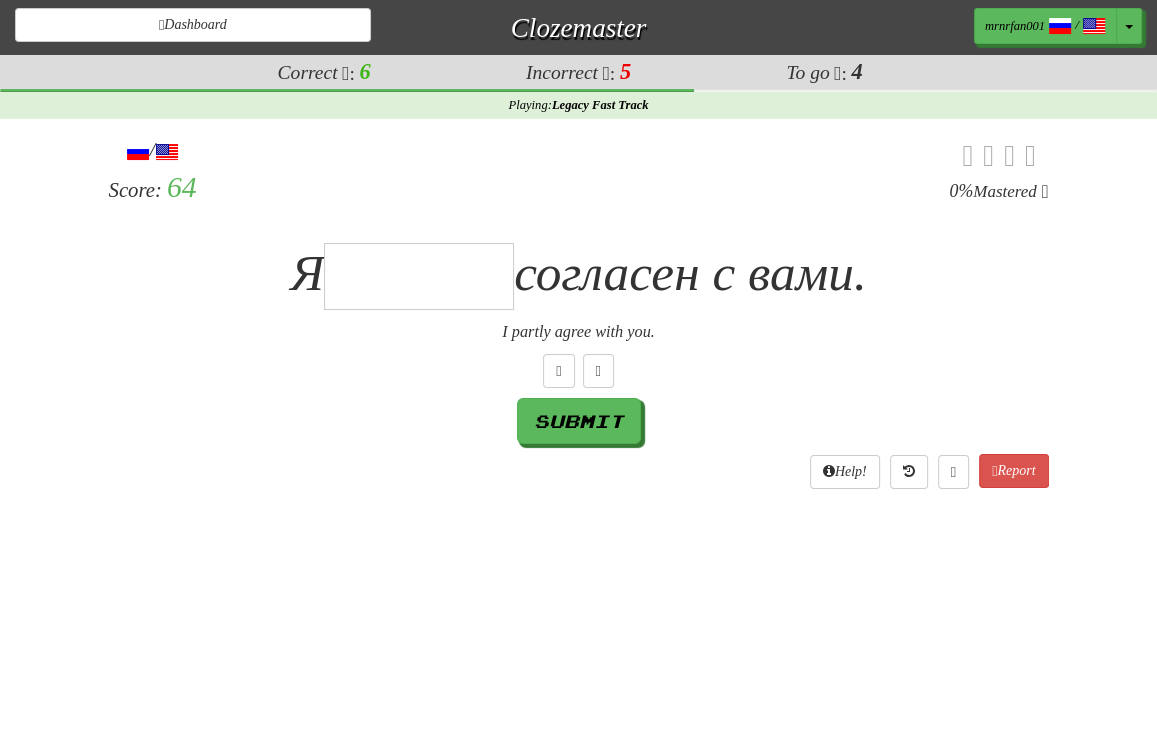 type on "*" 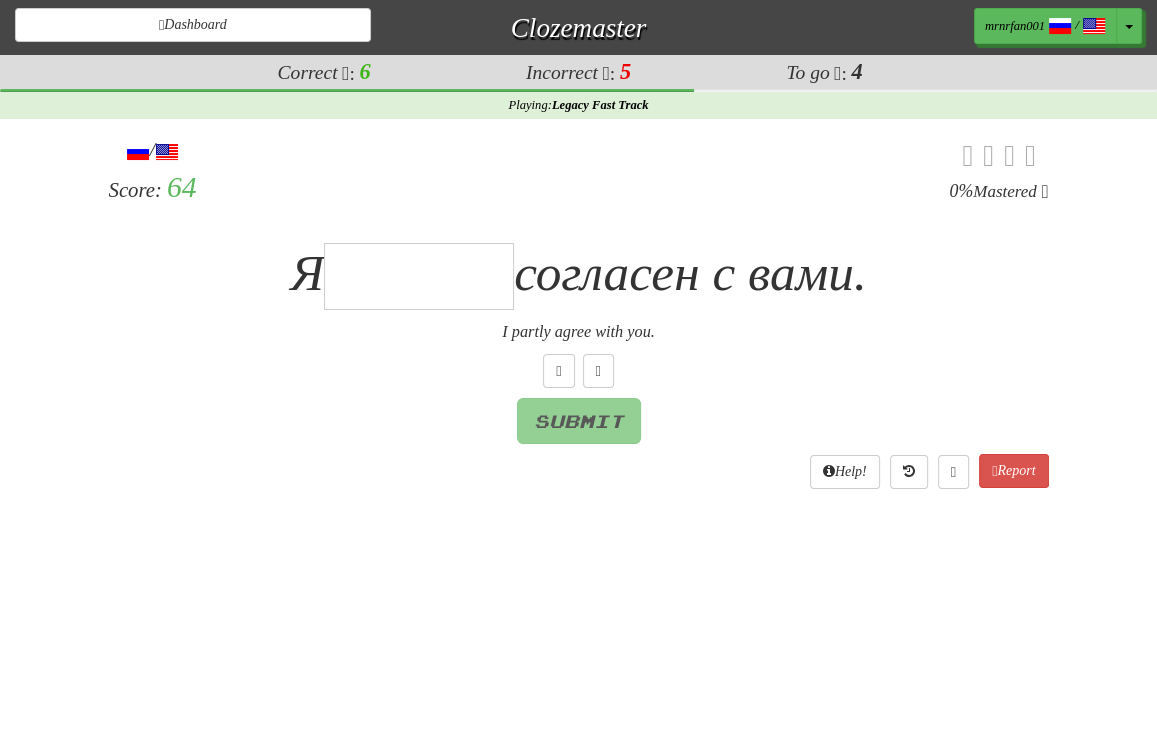 type on "*" 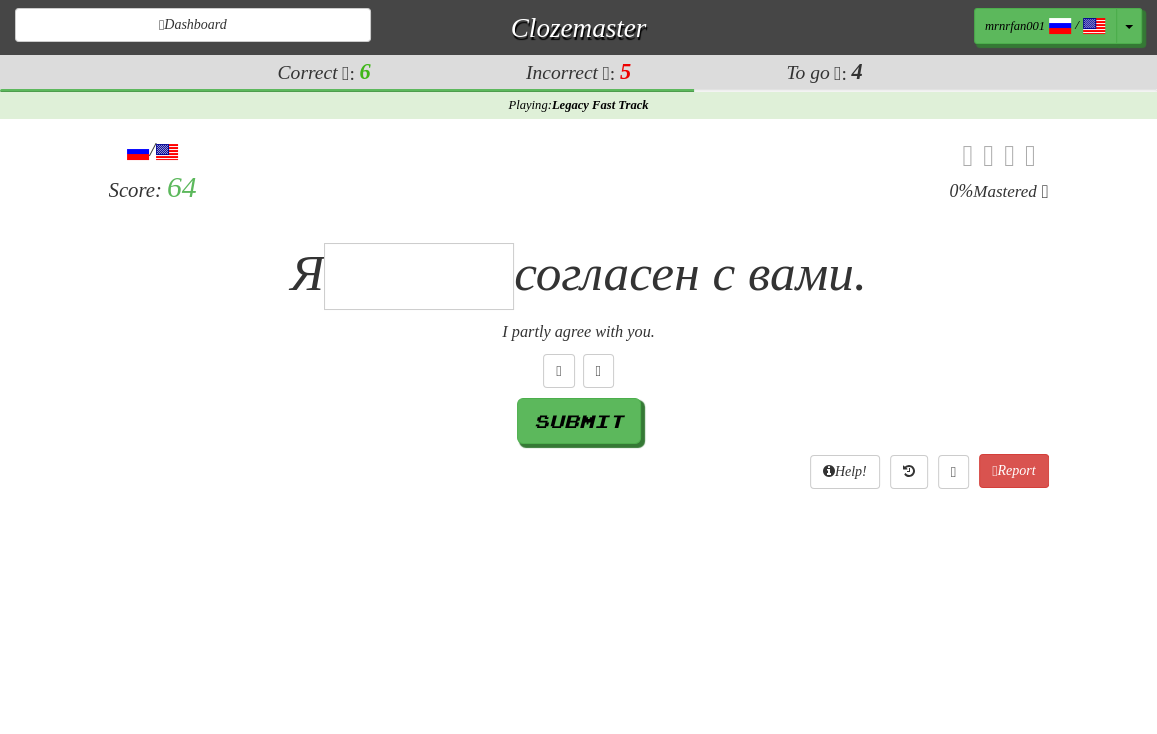 type on "*" 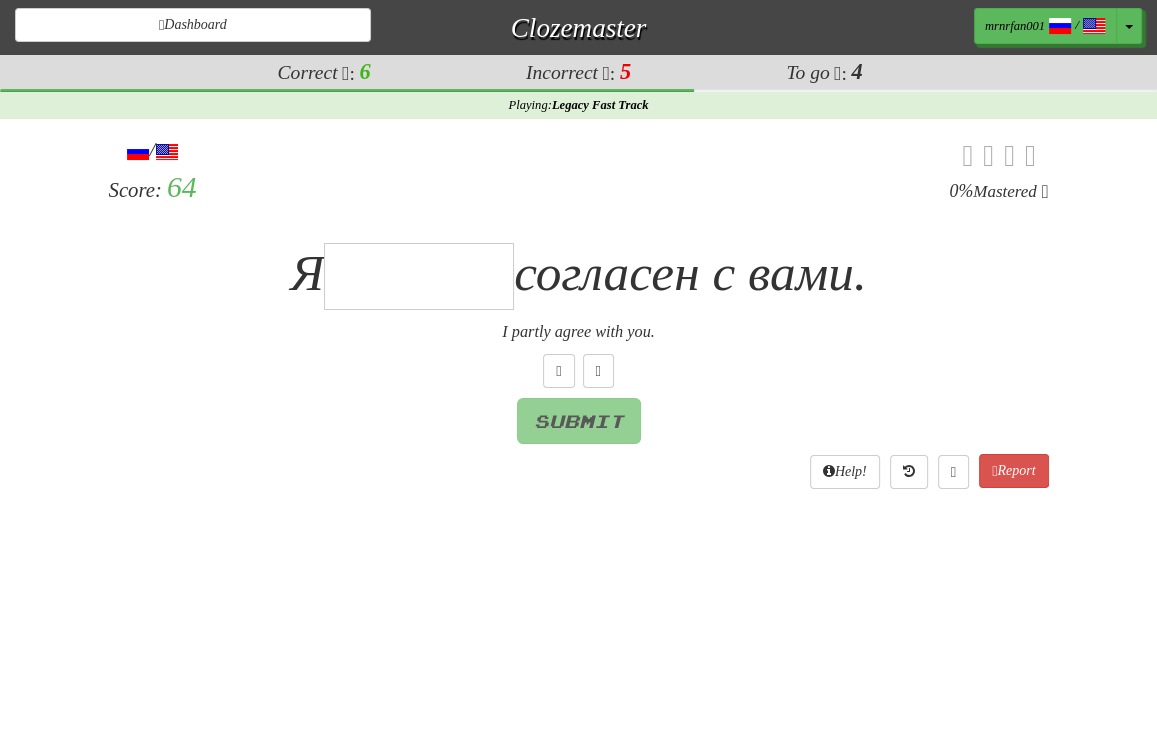 type on "*" 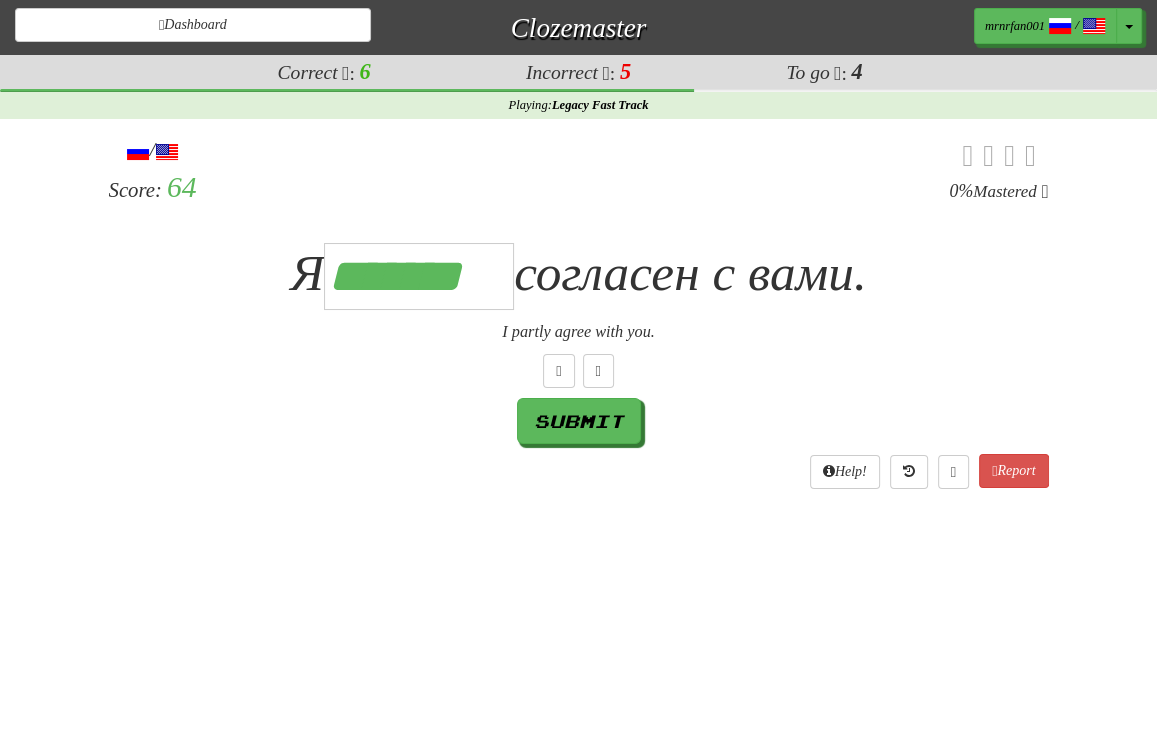 scroll, scrollTop: 0, scrollLeft: 5, axis: horizontal 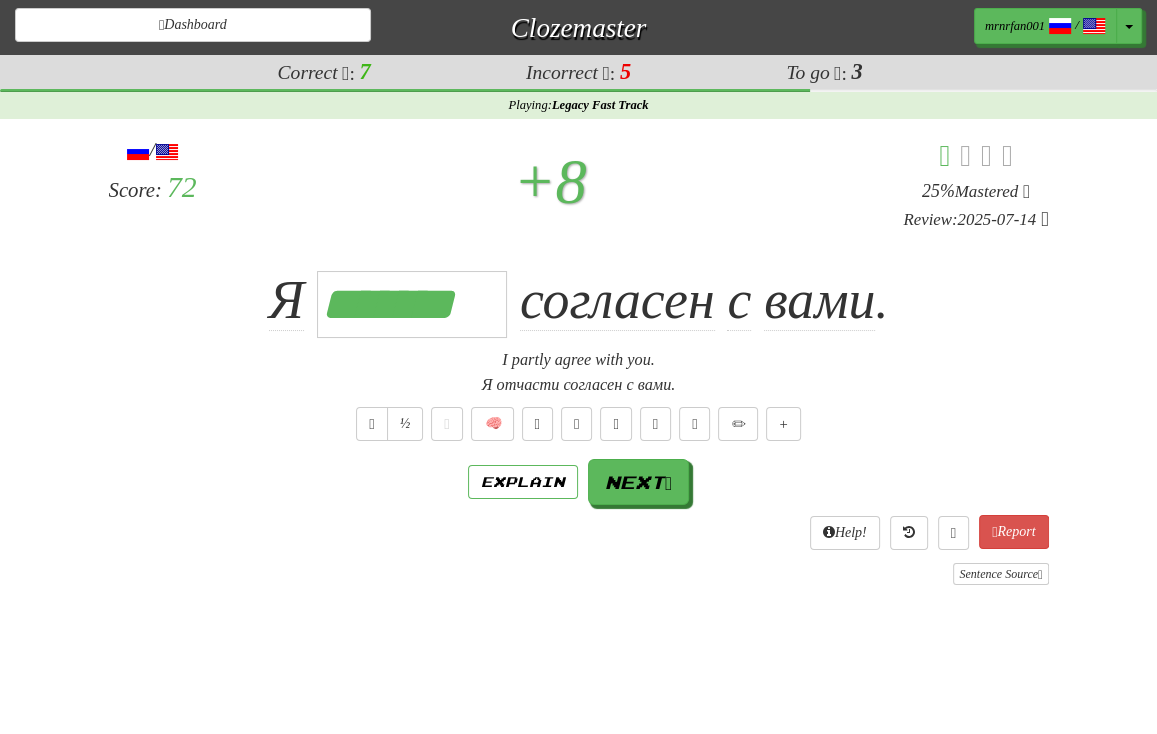 click on "½ 🧠" at bounding box center [579, 424] 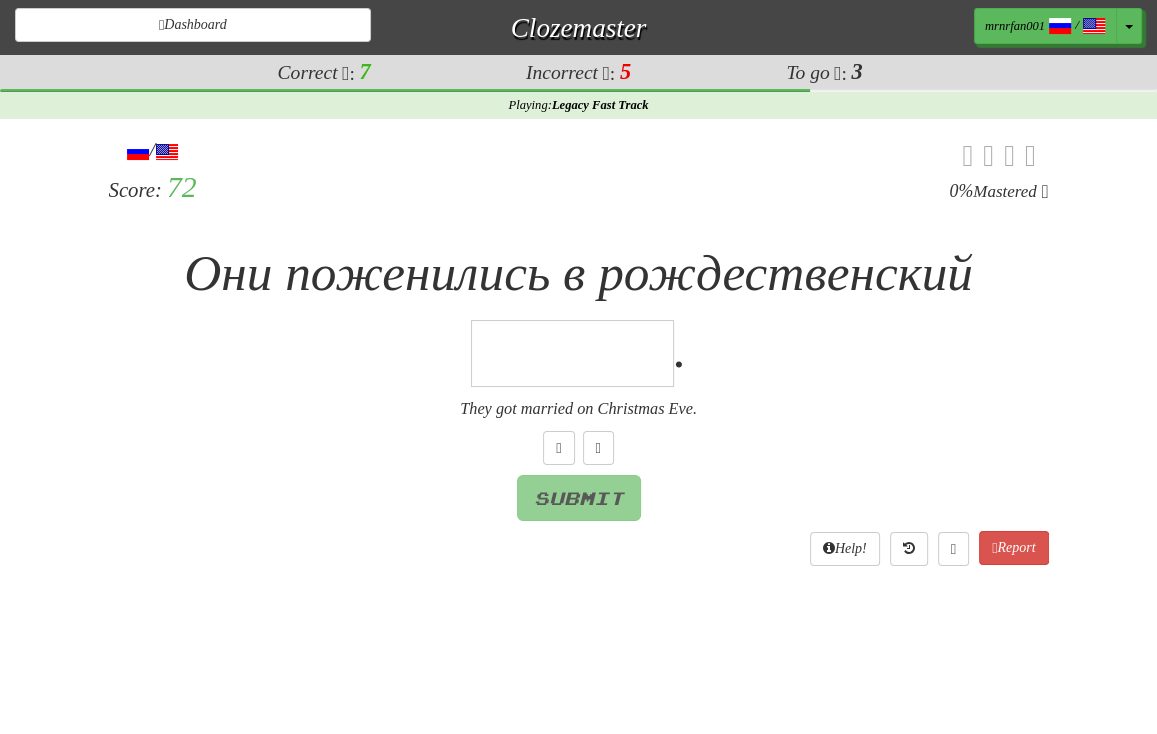type on "*" 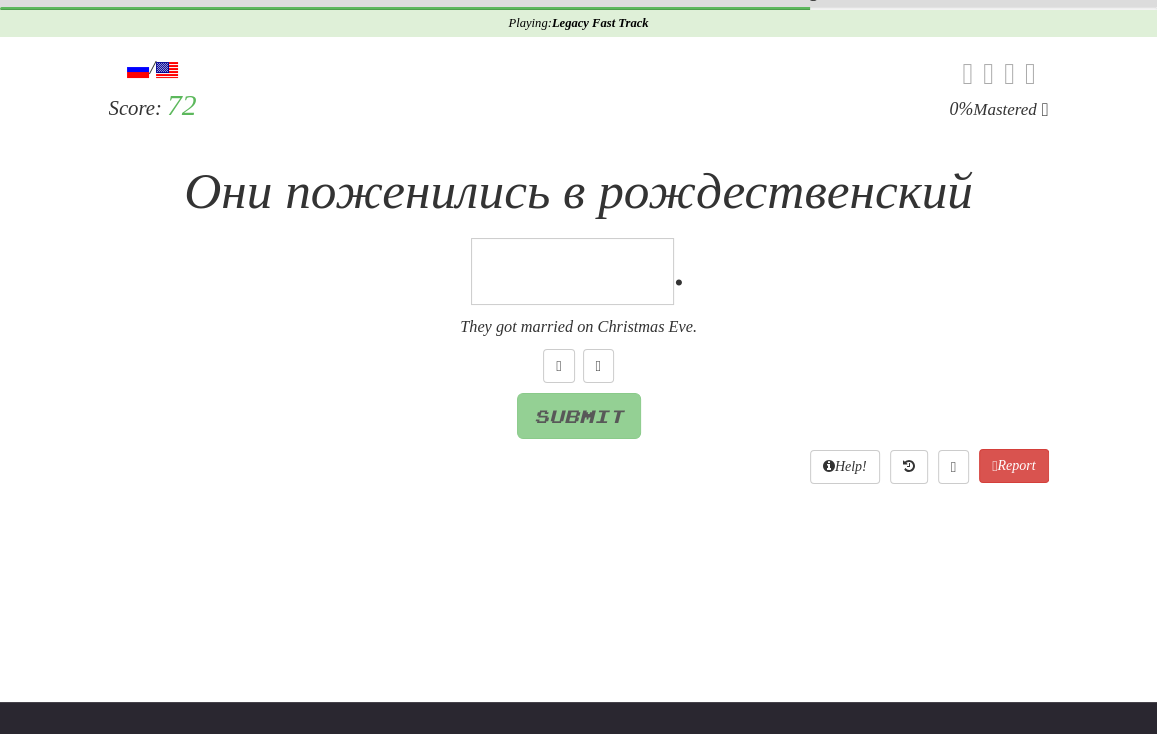 scroll, scrollTop: 0, scrollLeft: 0, axis: both 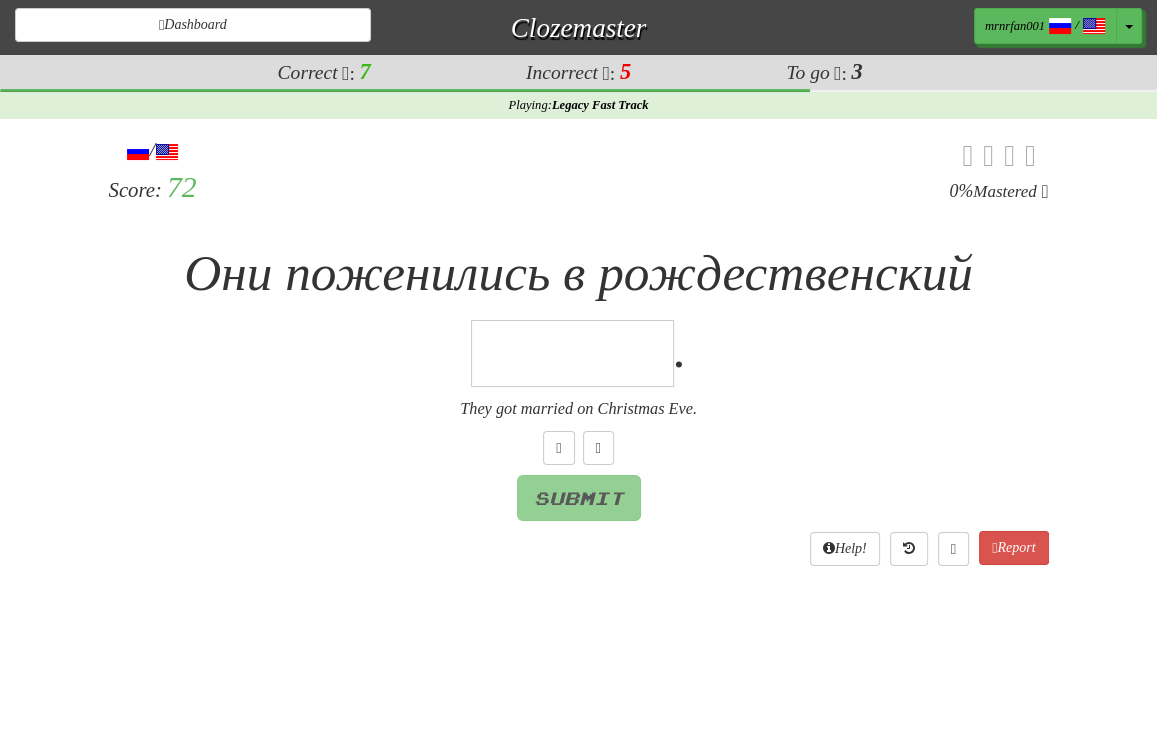 click at bounding box center (572, 353) 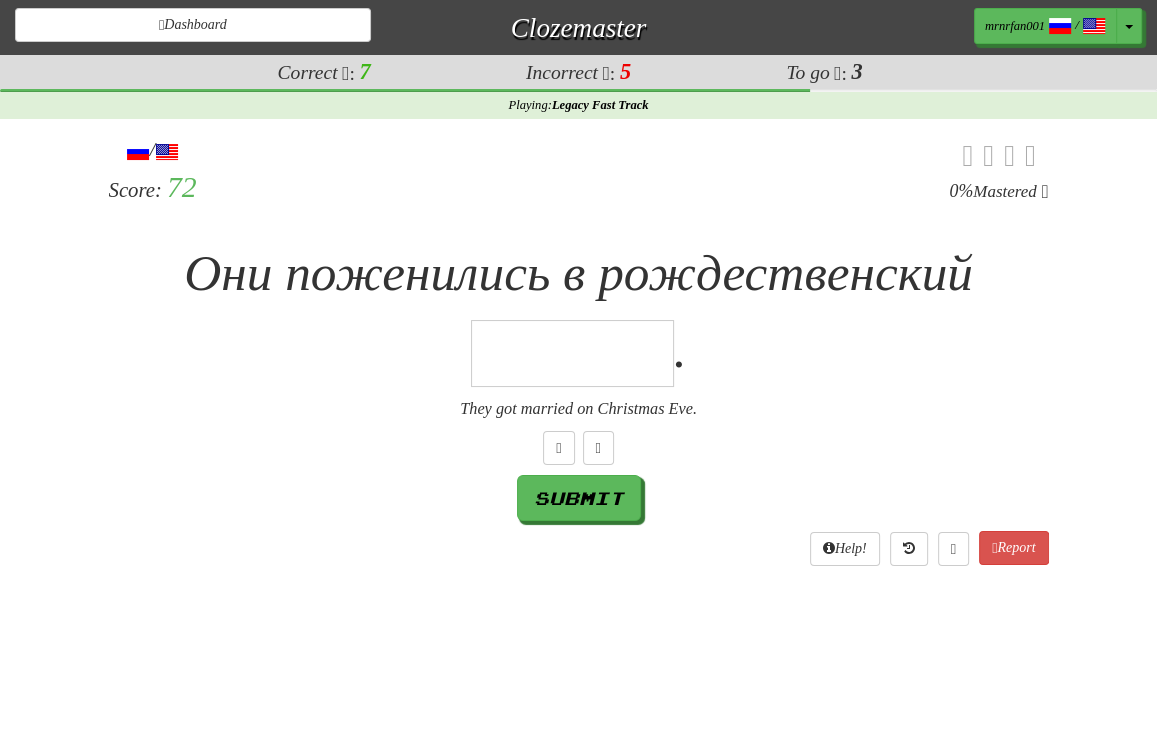 type on "*" 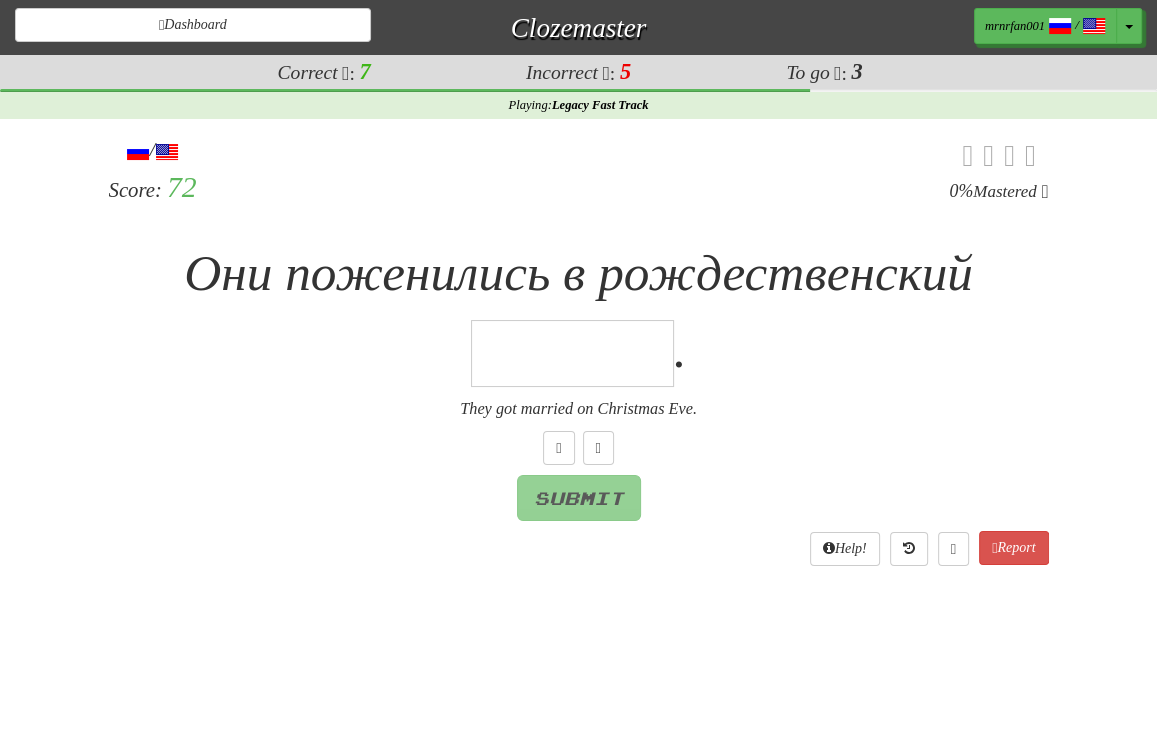 type on "*" 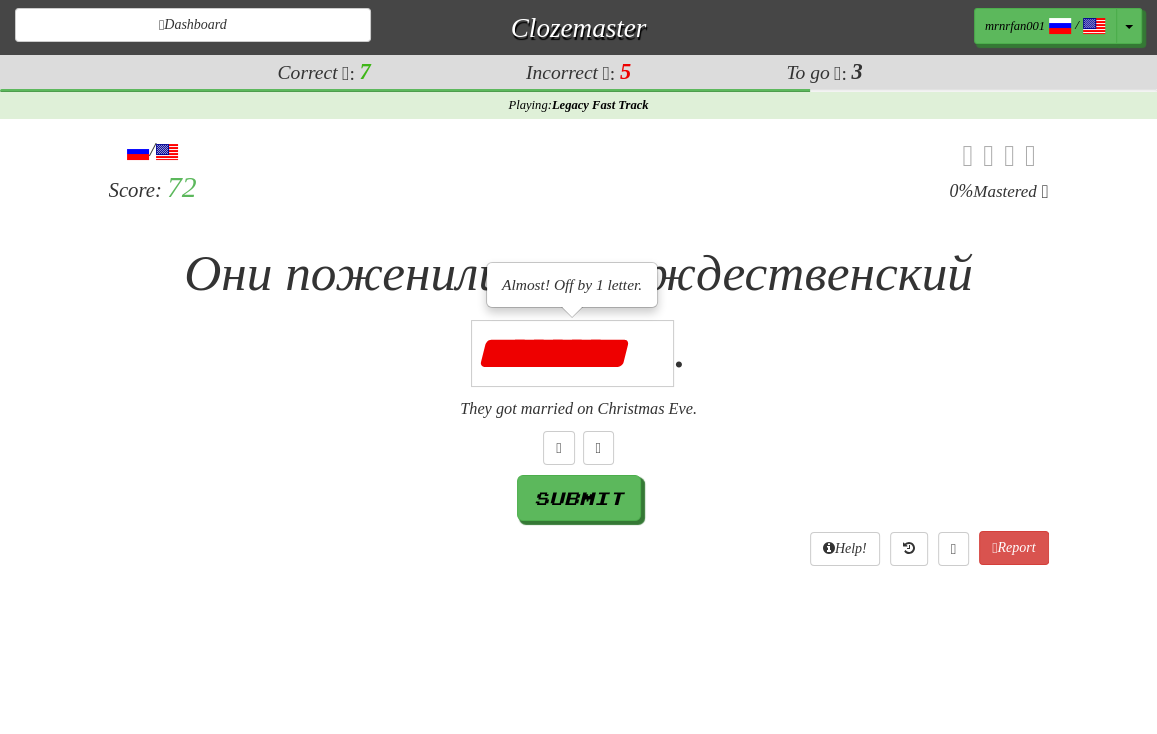 scroll, scrollTop: 0, scrollLeft: 0, axis: both 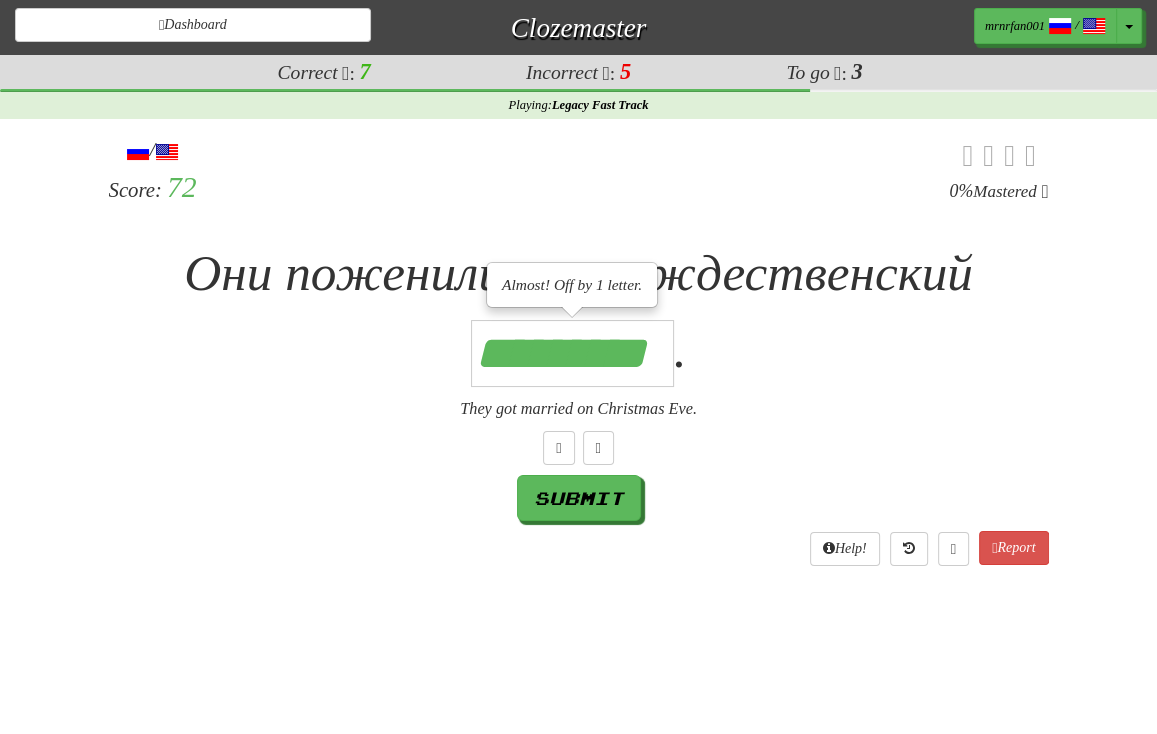 type on "*********" 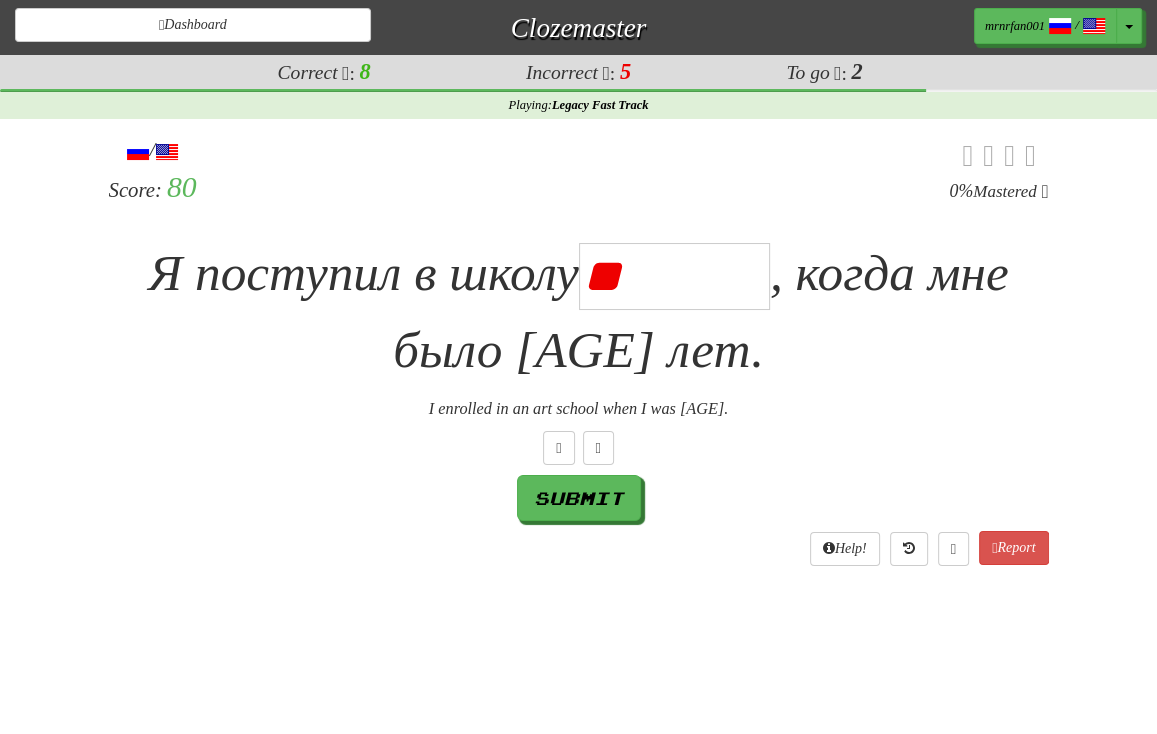 type on "*" 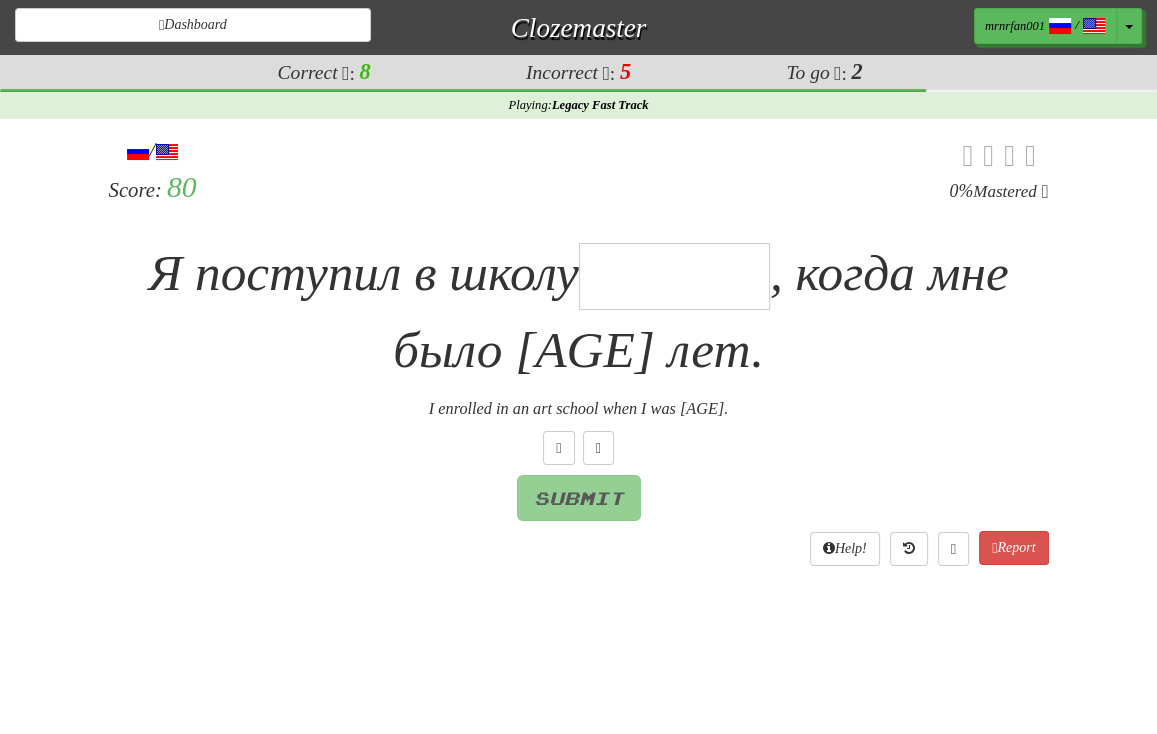 type on "*" 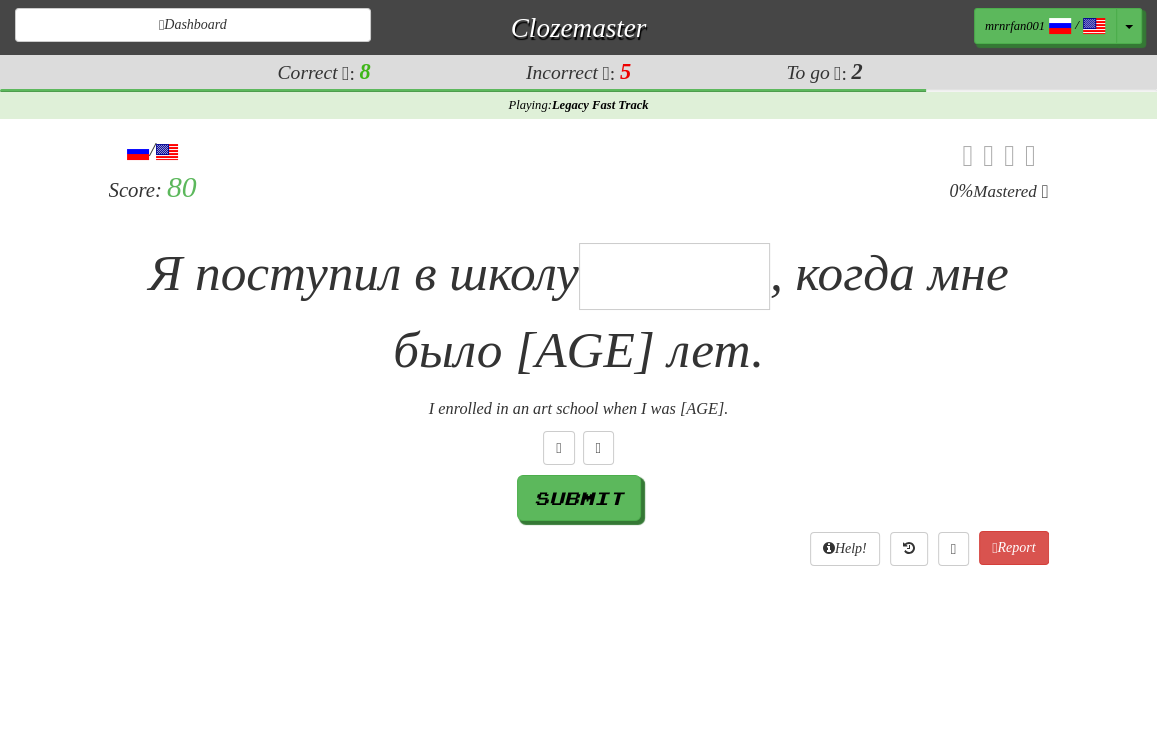 type on "*" 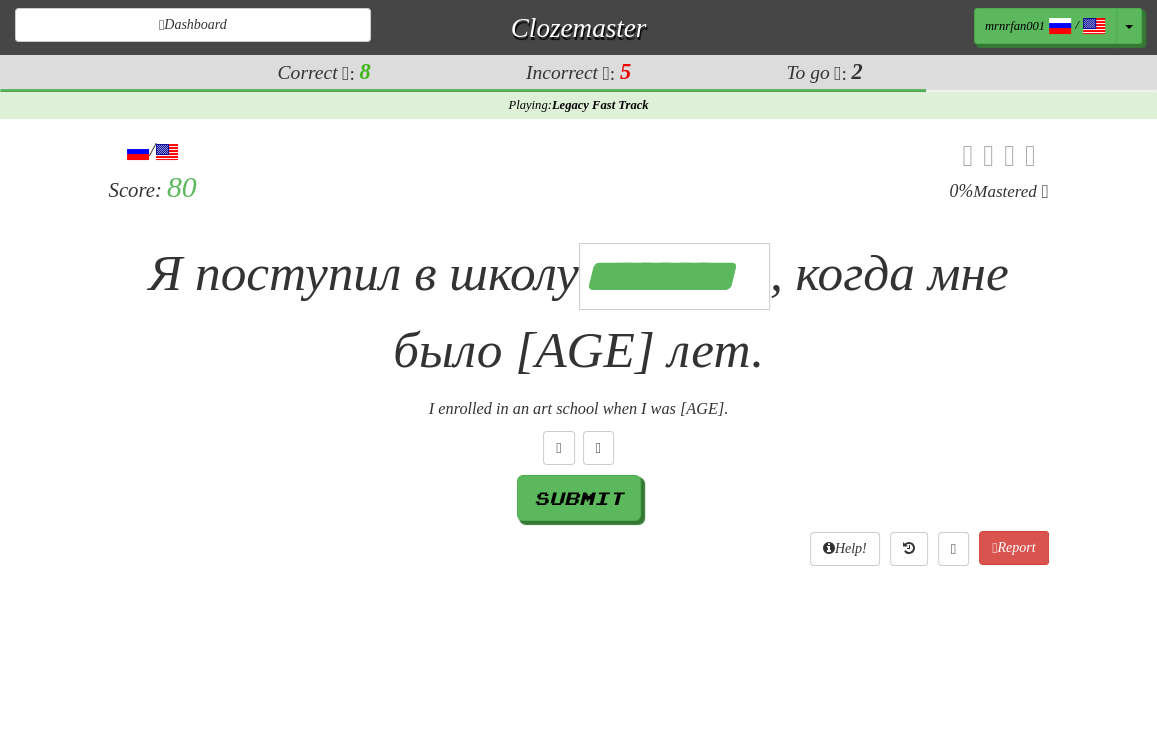 scroll, scrollTop: 0, scrollLeft: 7, axis: horizontal 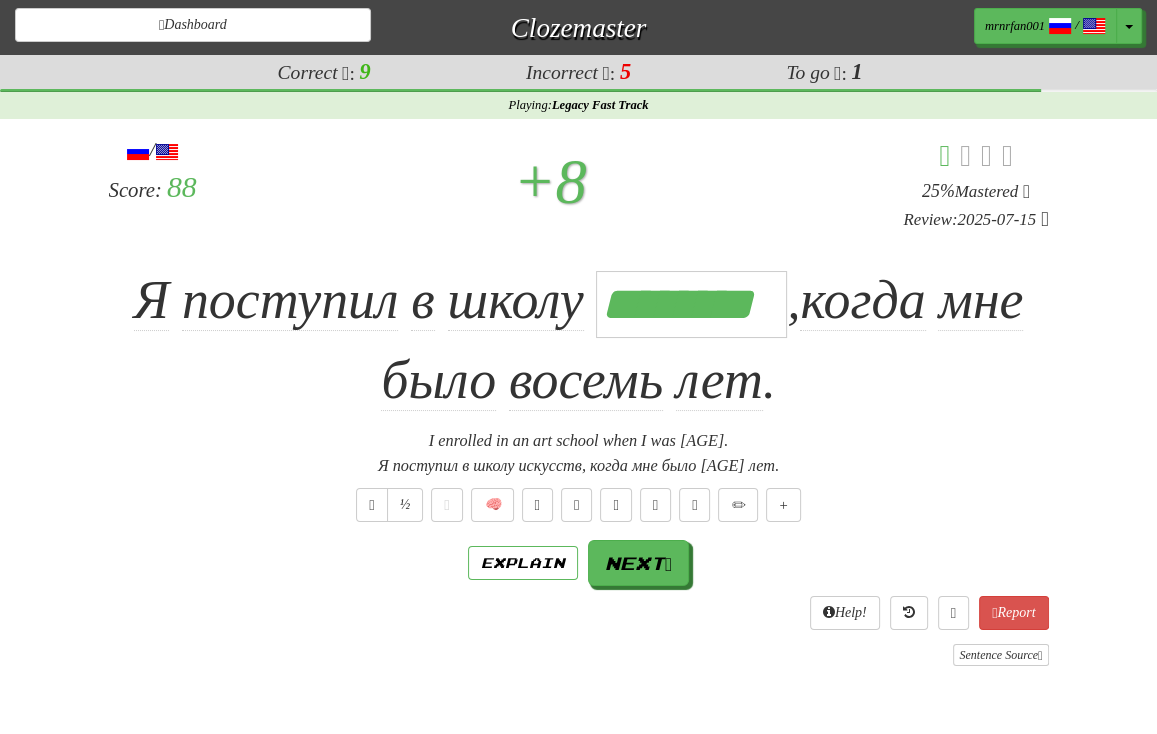 click on "Я поступил в школу [SCHOOL_TYPE] , когда мне было [AGE] лет ." at bounding box center [579, 341] 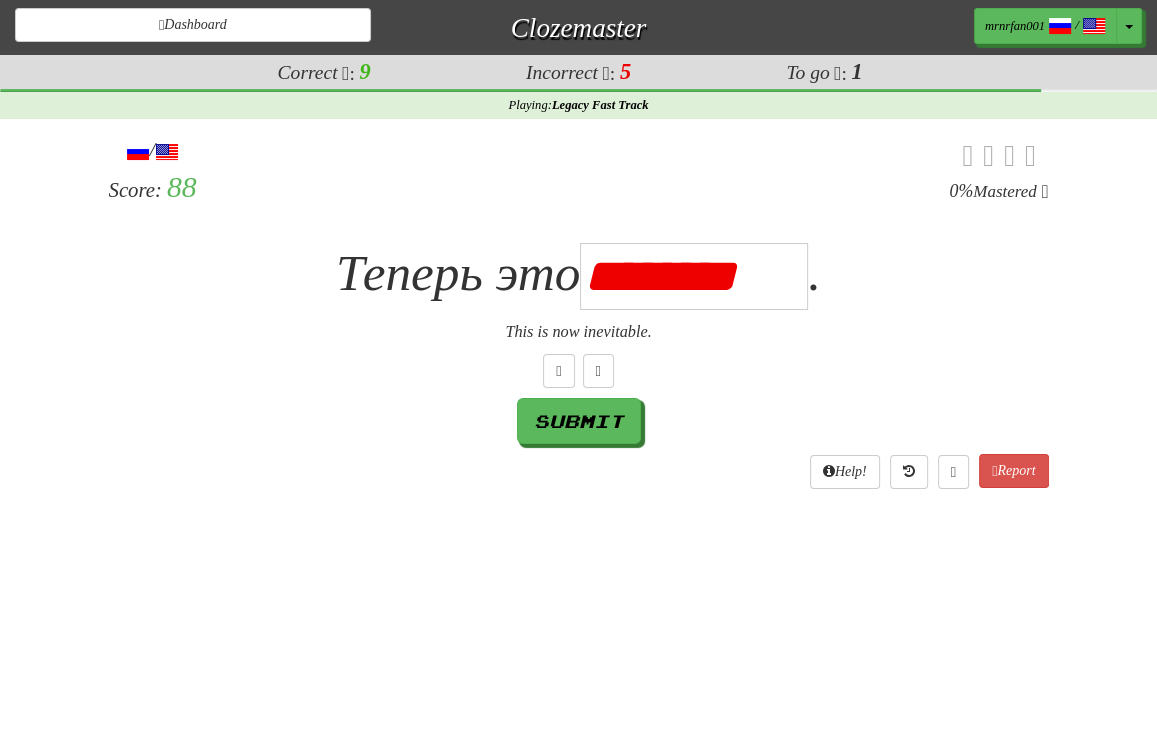 scroll, scrollTop: 0, scrollLeft: 0, axis: both 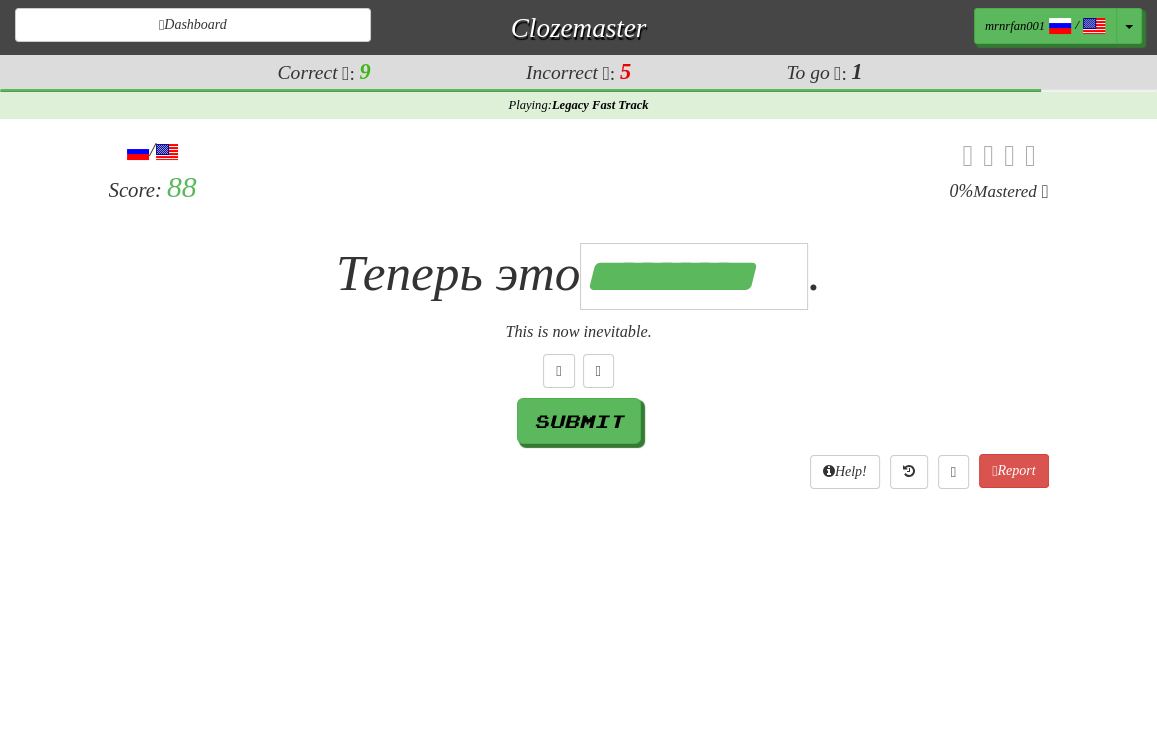type on "*********" 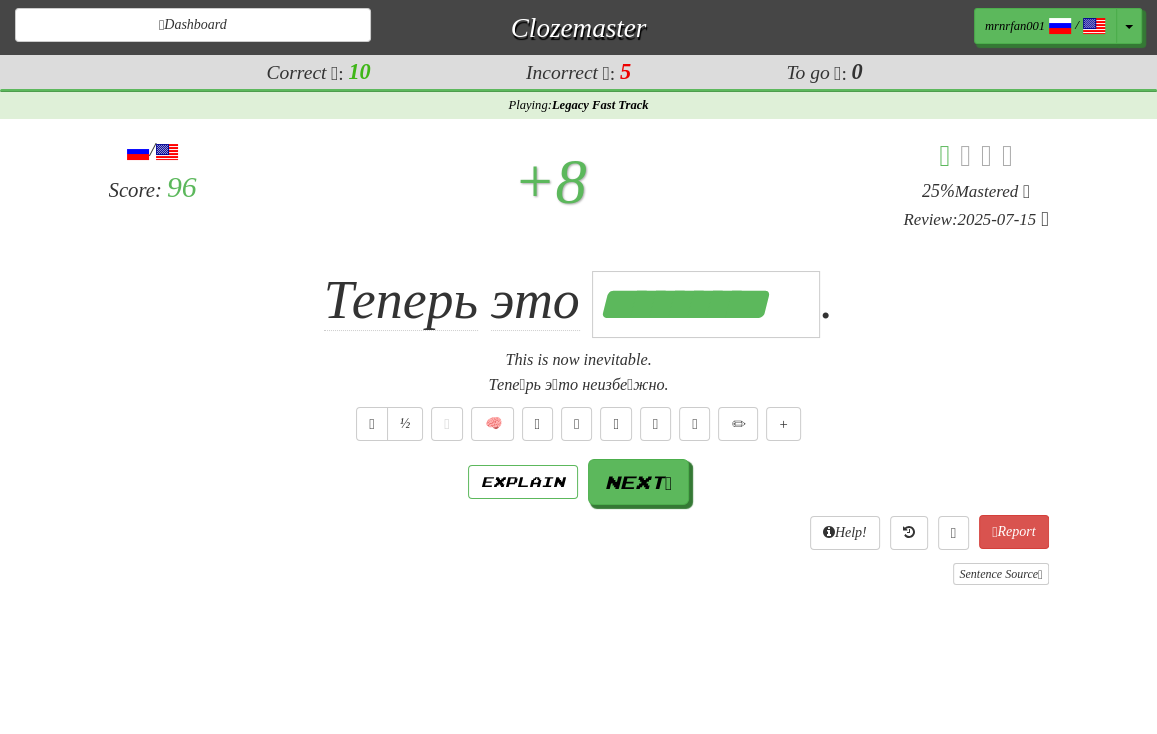 click on "½ 🧠" at bounding box center (579, 424) 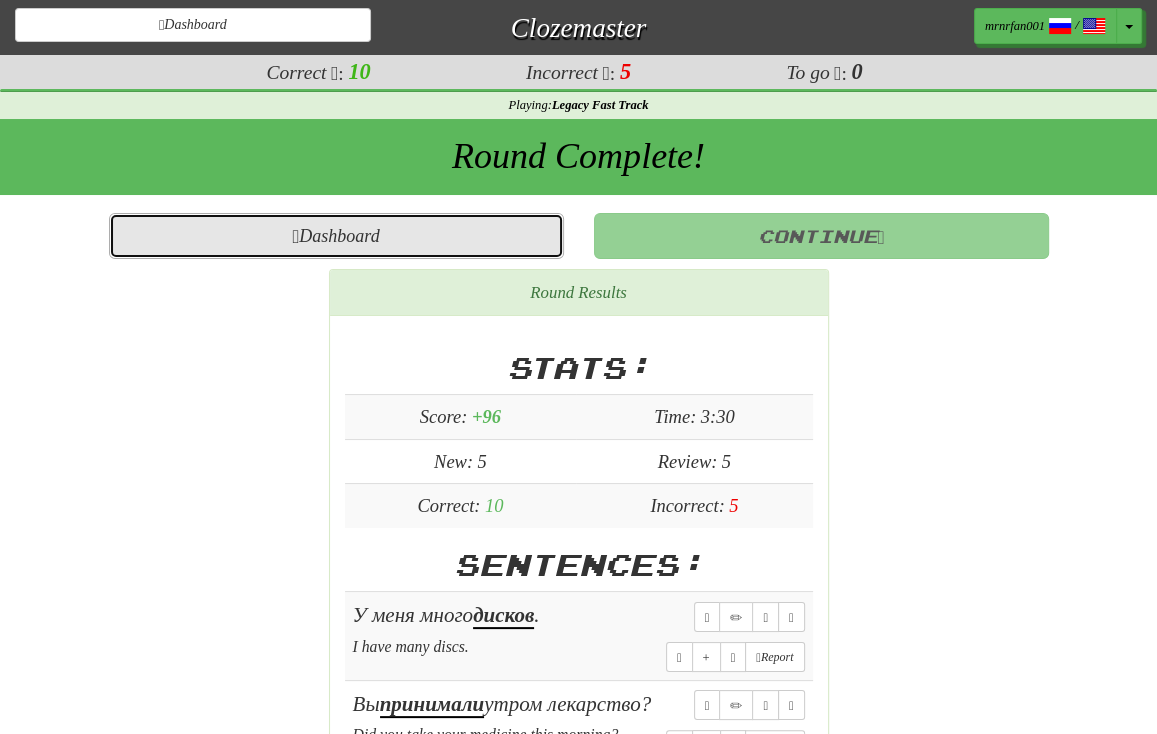 click on "Dashboard" at bounding box center [336, 236] 